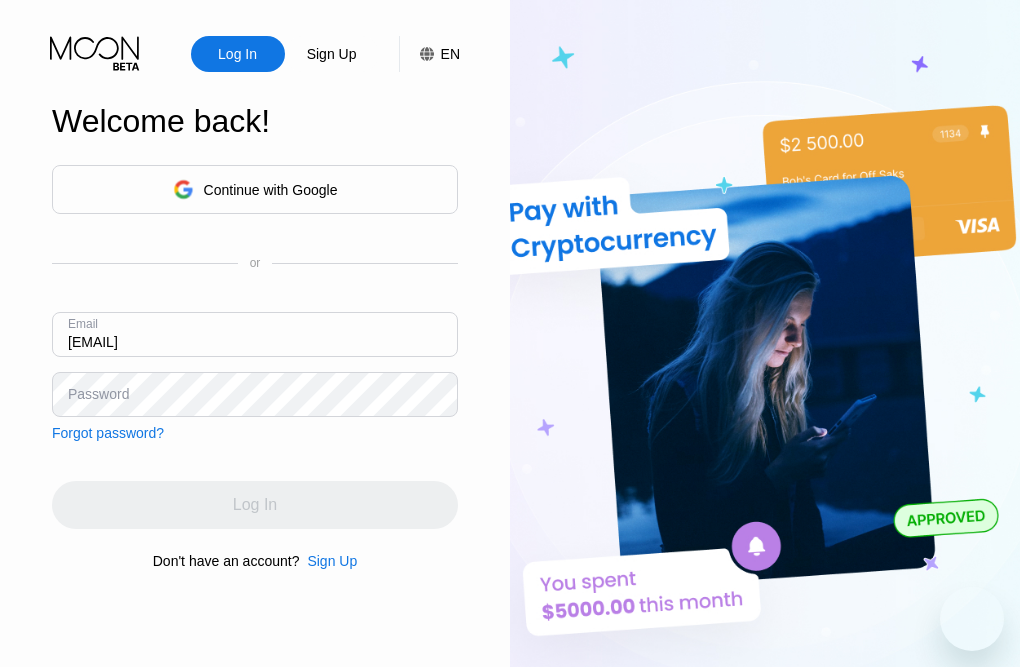 scroll, scrollTop: 0, scrollLeft: 0, axis: both 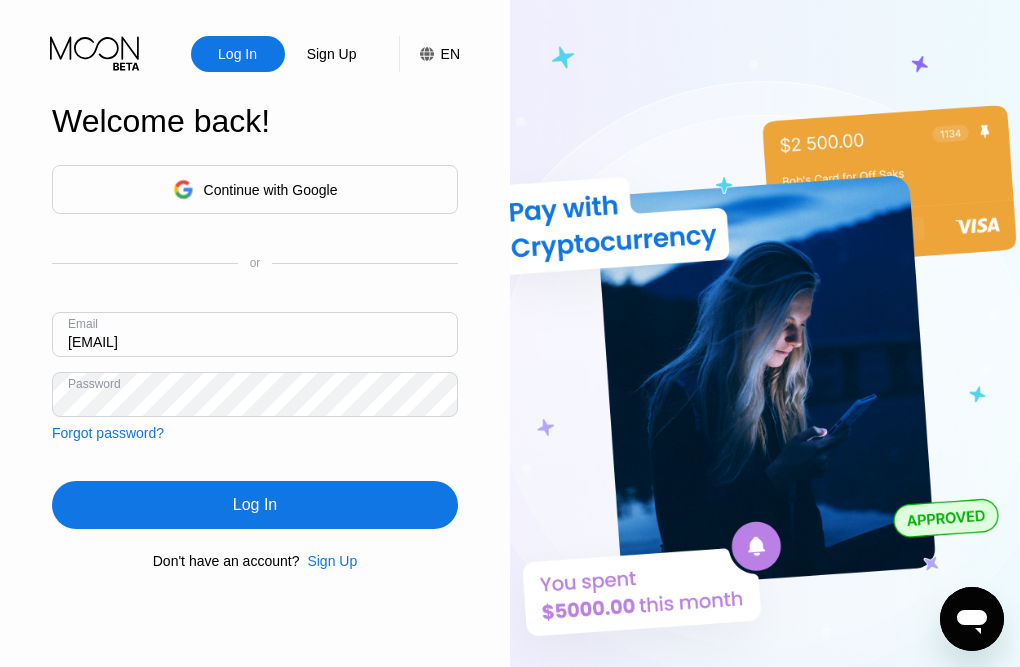 click on "Log In" at bounding box center [255, 505] 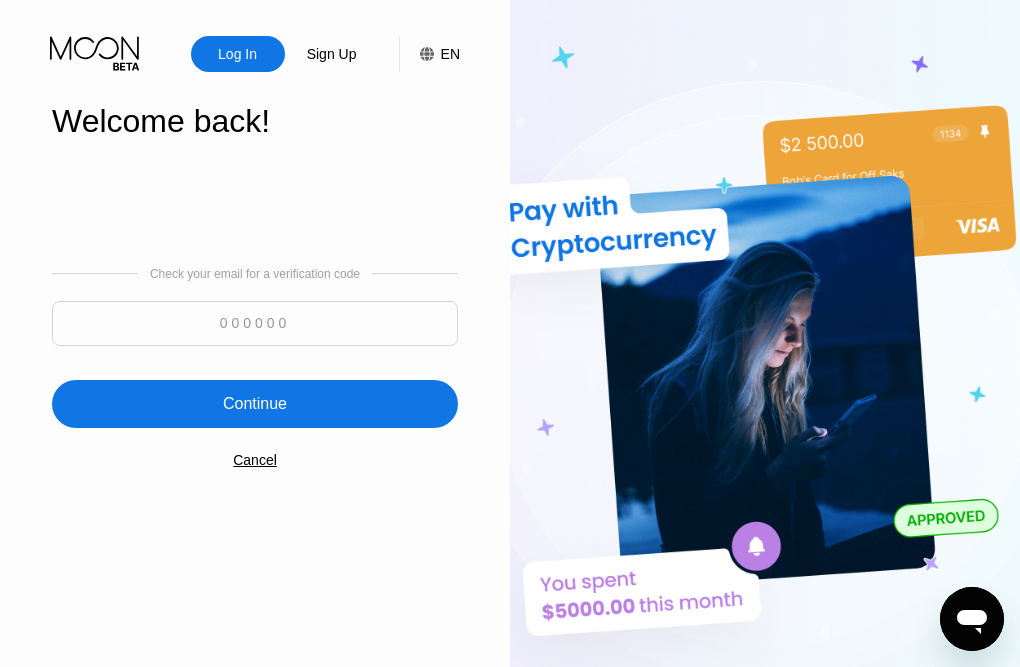 click at bounding box center [255, 323] 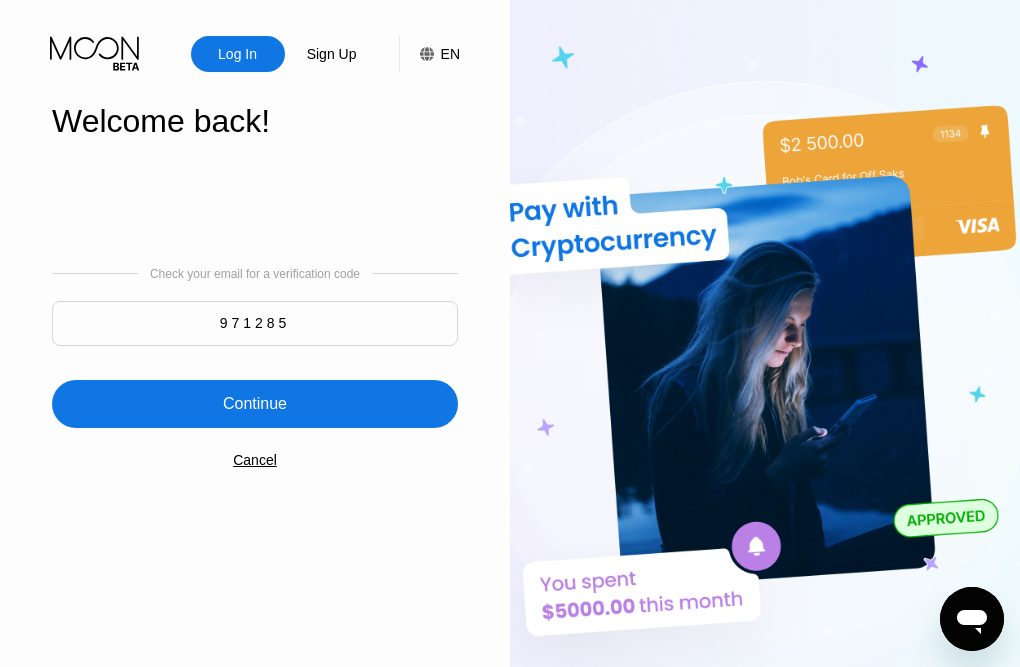 type on "971285" 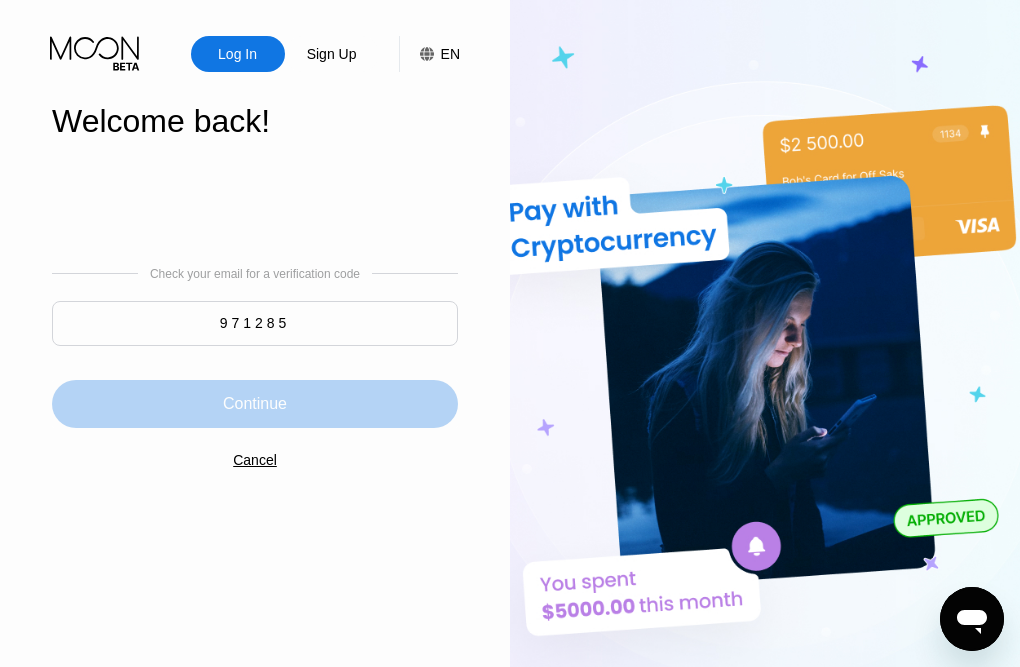 click on "Continue" at bounding box center (255, 404) 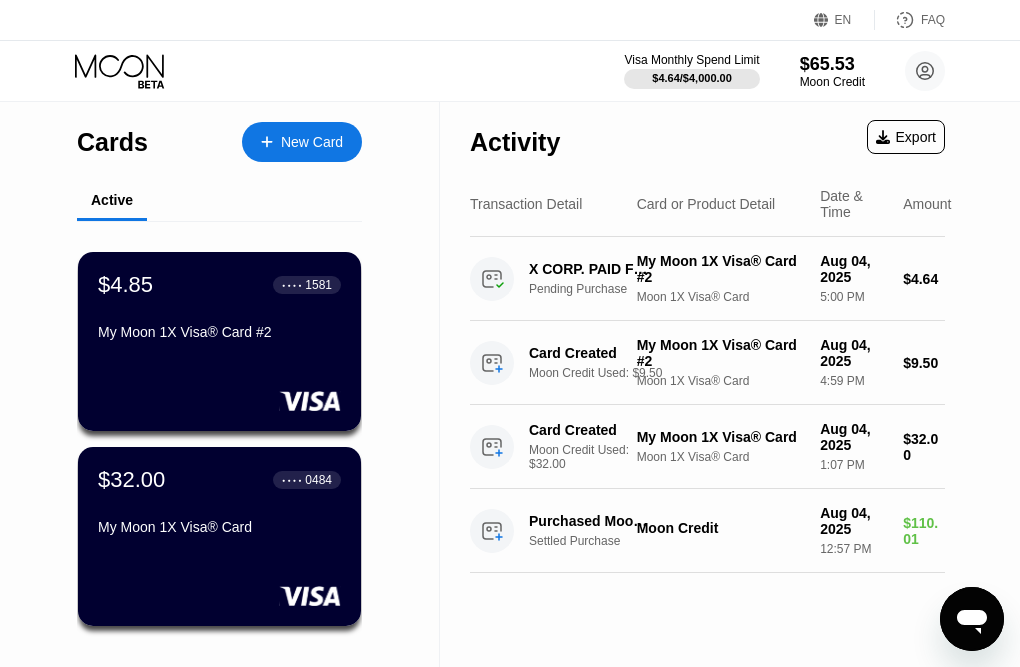click on "New Card" at bounding box center (302, 142) 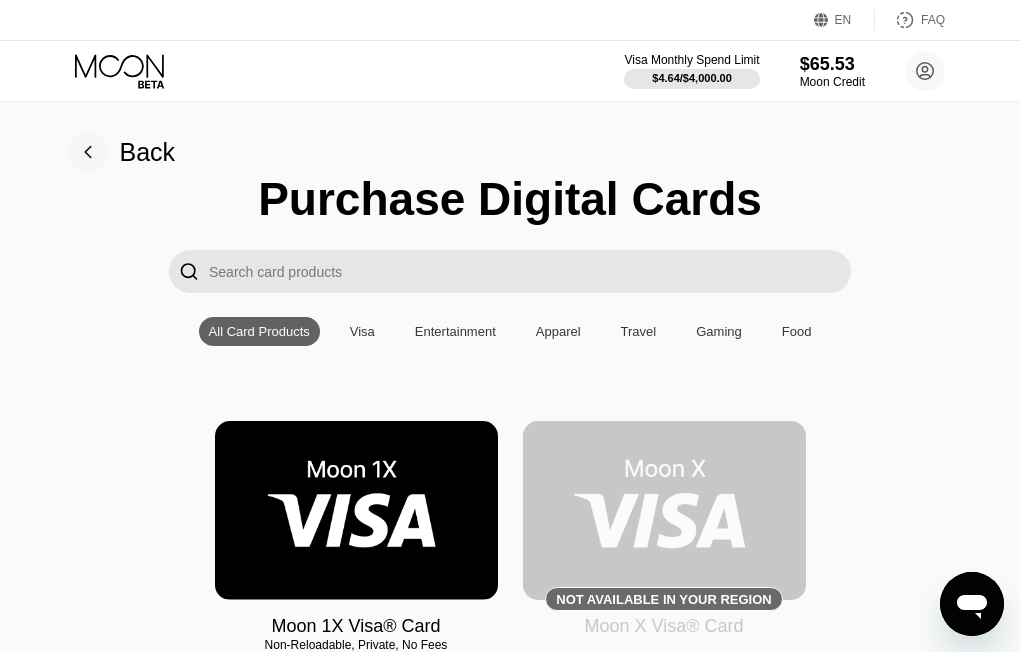 click at bounding box center [356, 510] 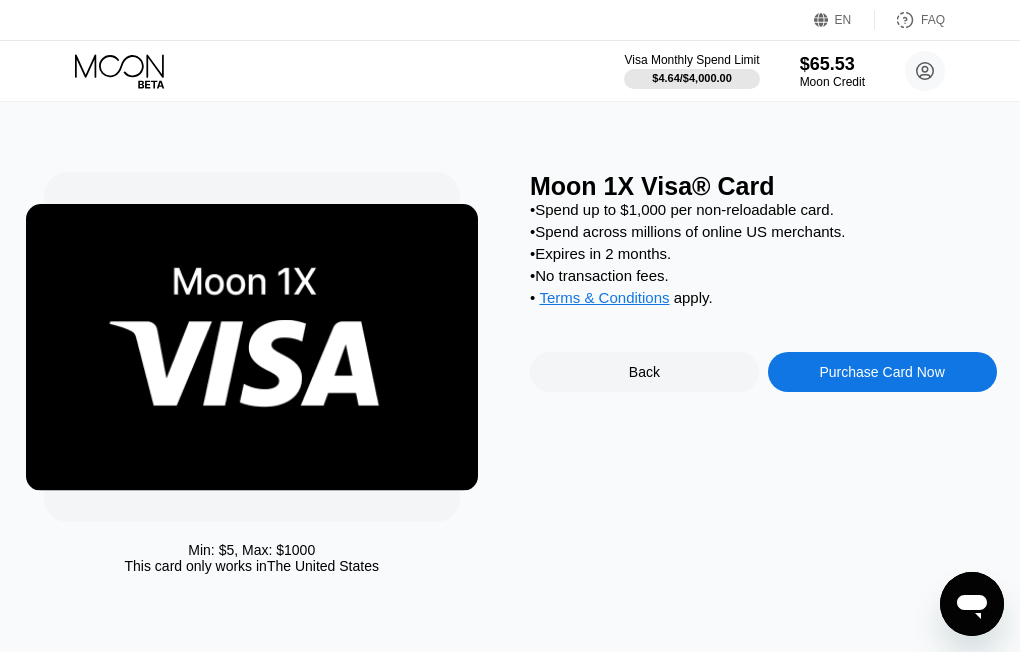 click on "Purchase Card Now" at bounding box center (881, 372) 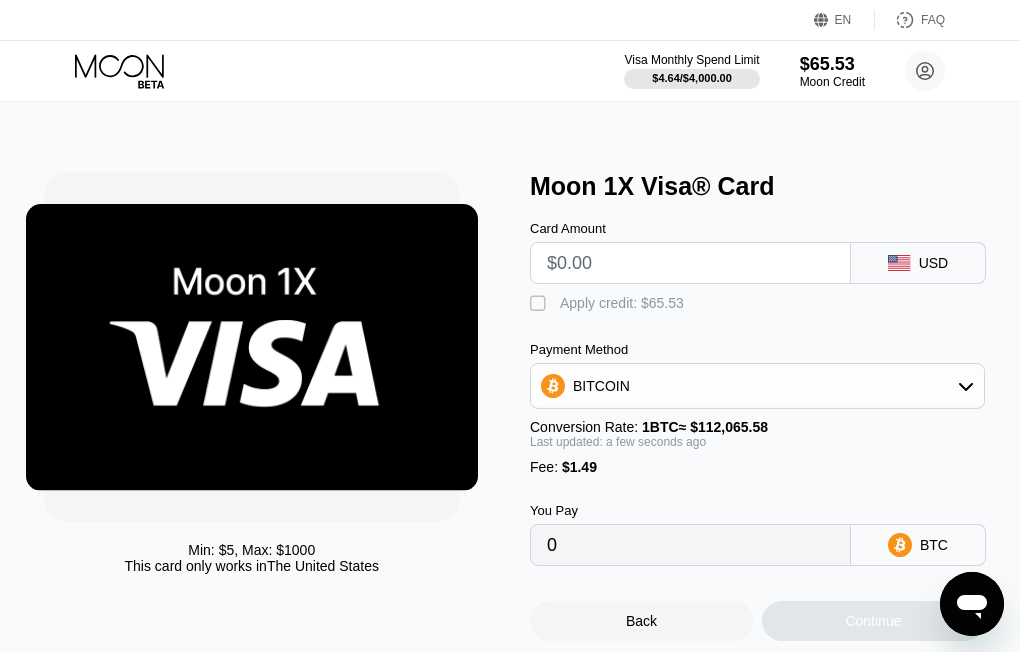 click at bounding box center (690, 263) 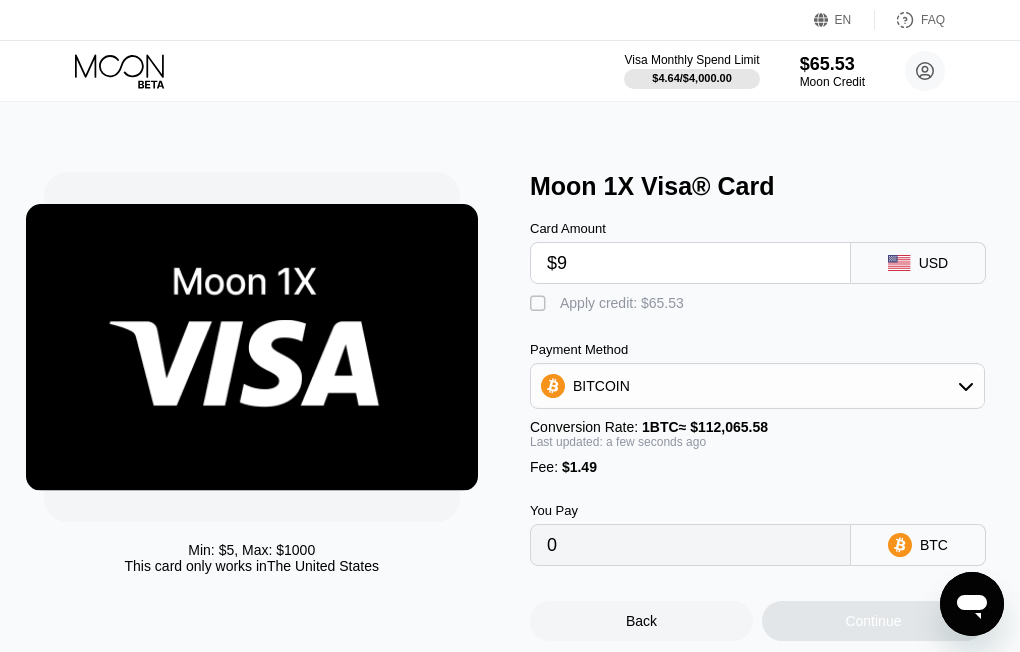 type on "$9." 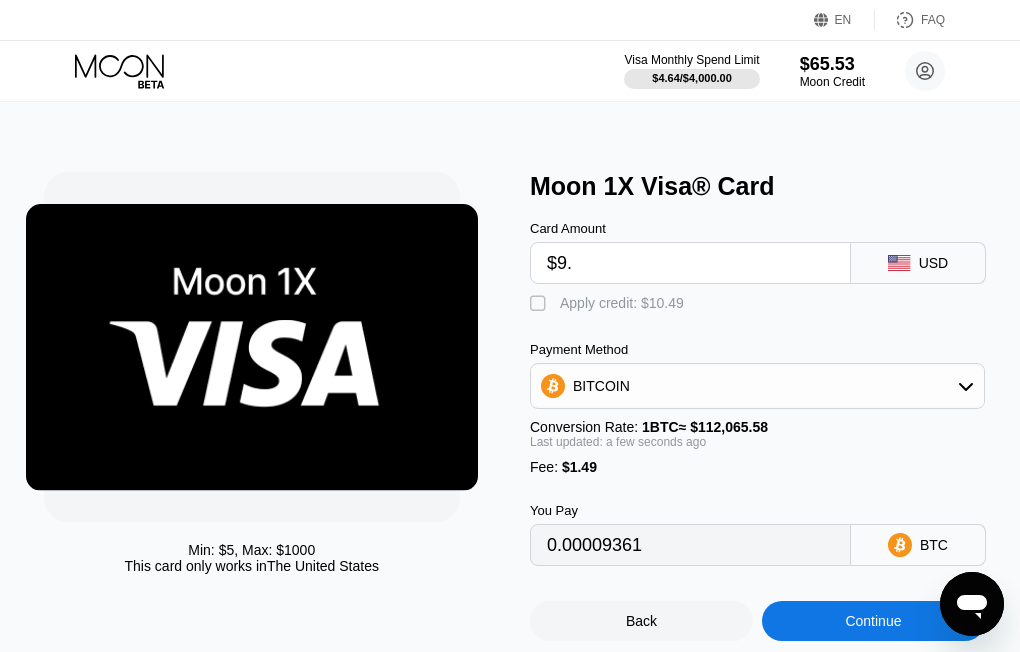 type on "0.00009361" 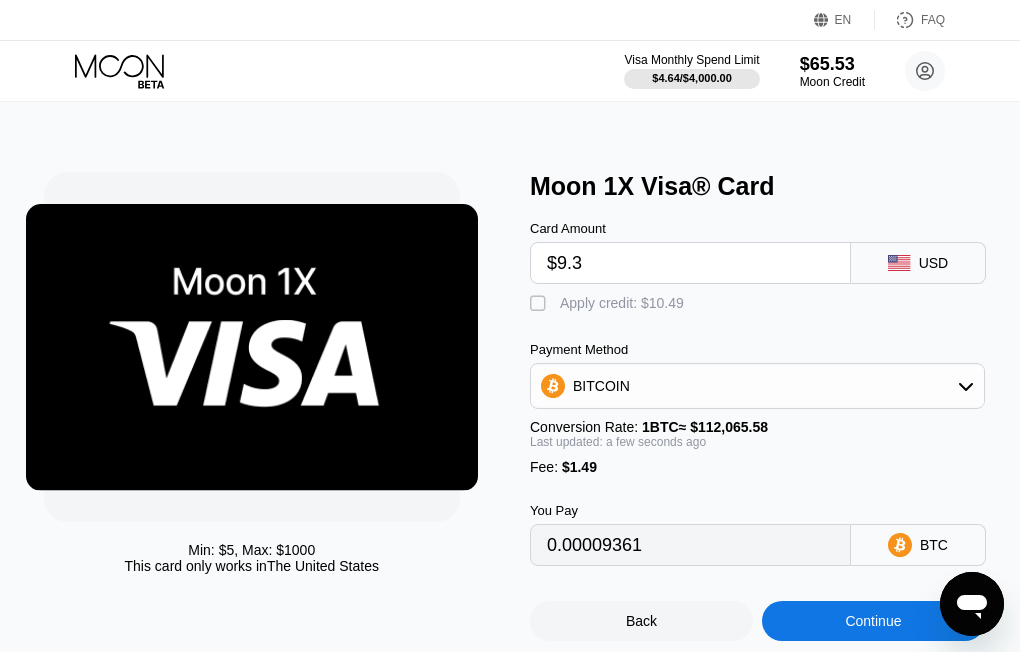 type on "$9.33" 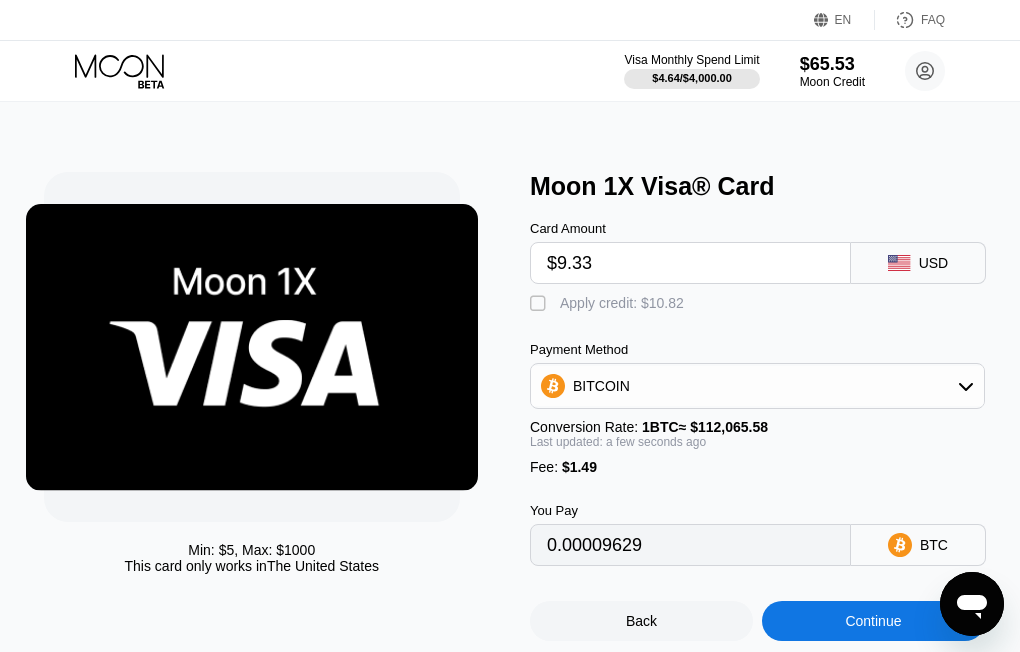 type on "0.00009656" 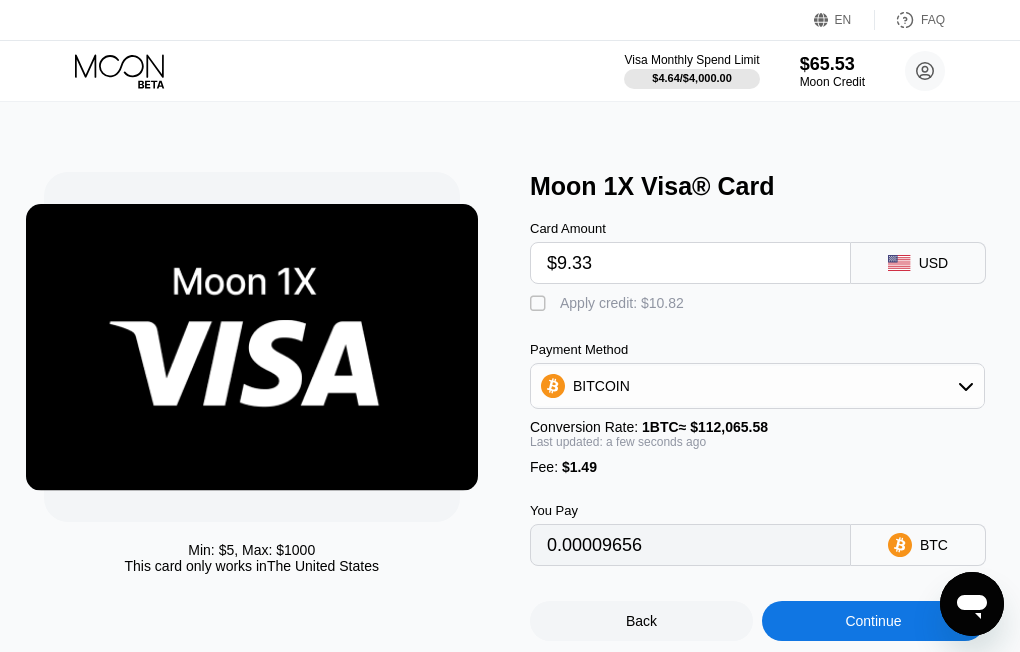 type on "$9.33" 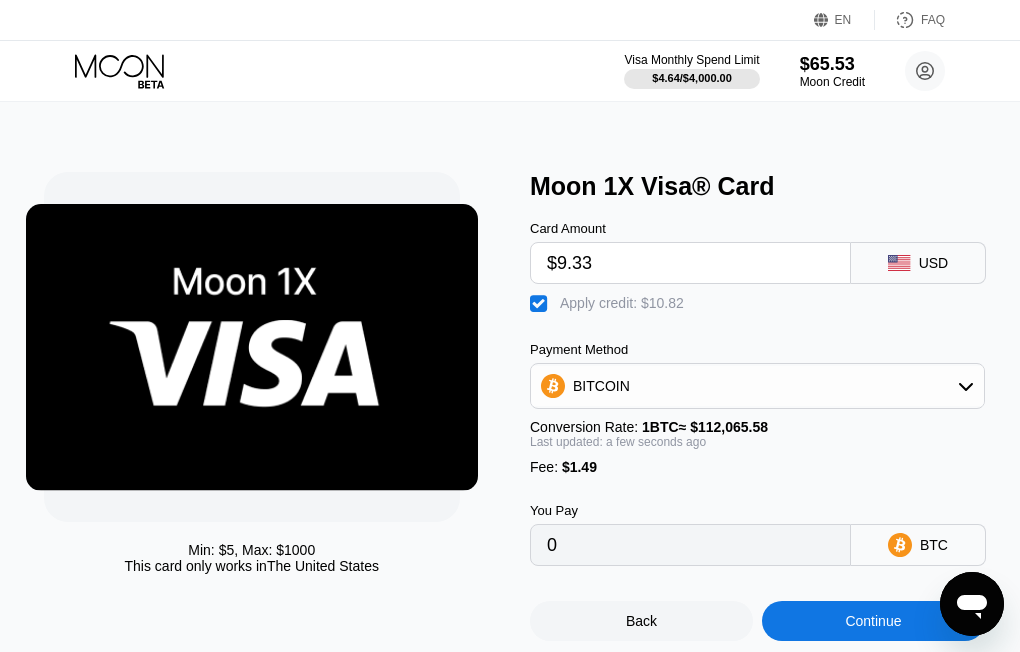 click on "Continue" at bounding box center (873, 621) 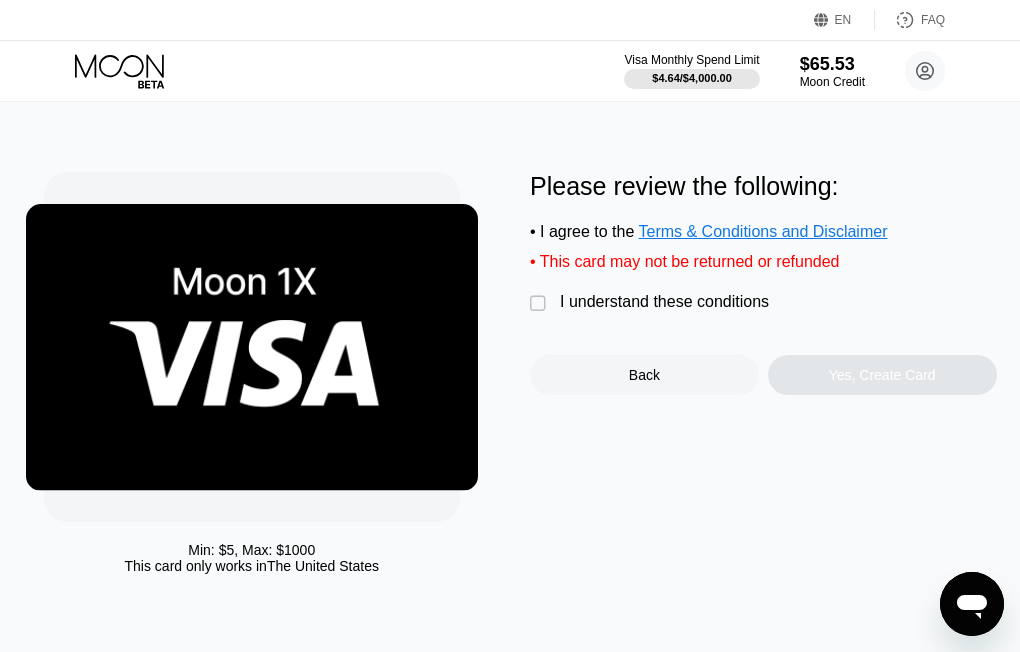 click on "I understand these conditions" at bounding box center (664, 302) 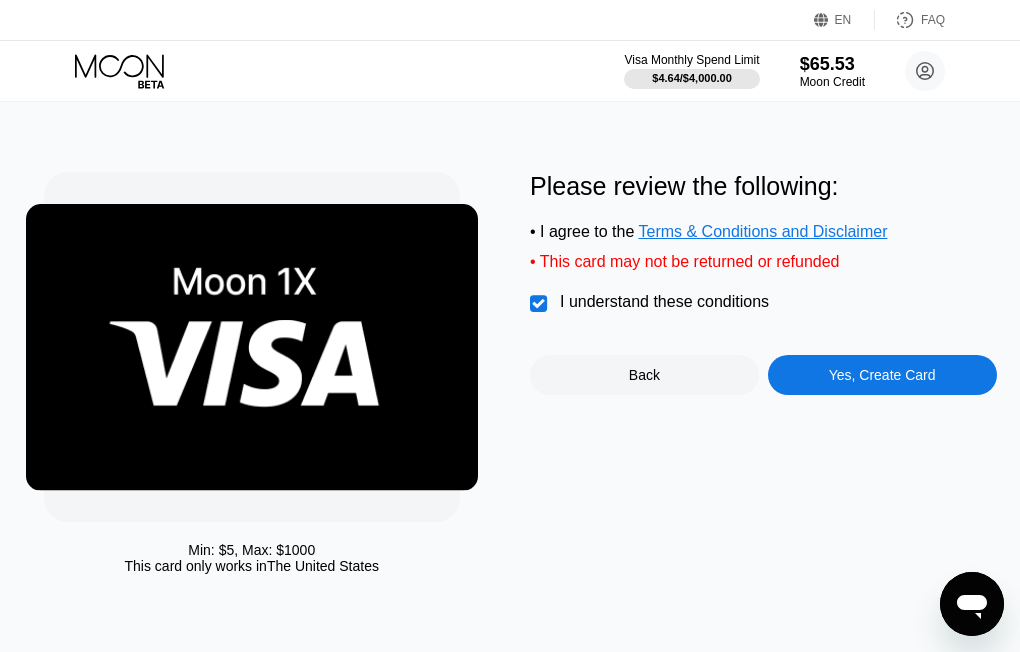 click on "Yes, Create Card" at bounding box center (882, 375) 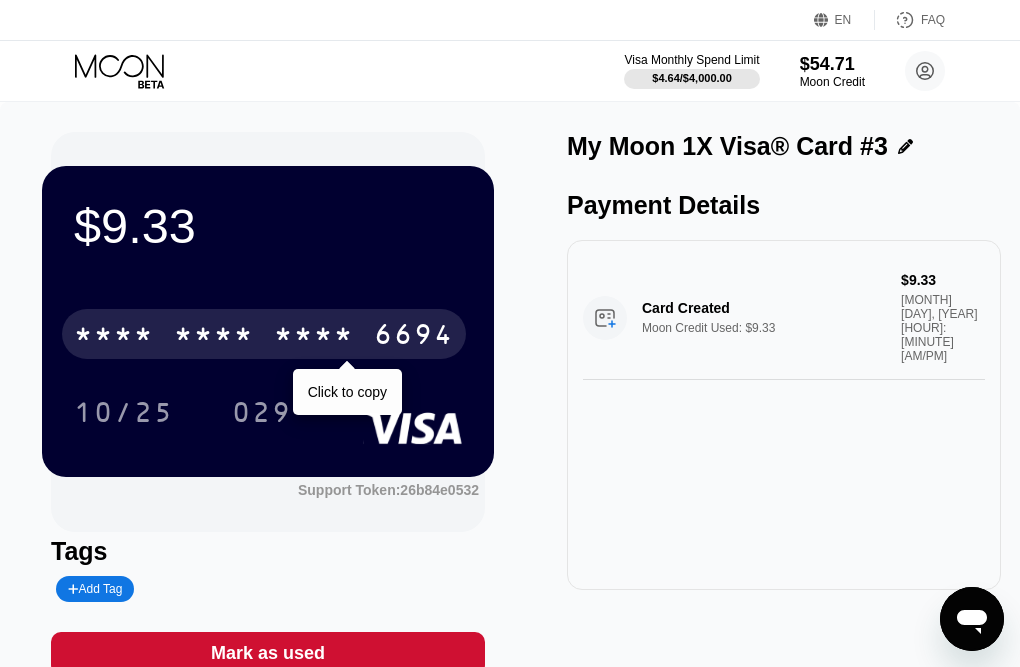 click on "6694" at bounding box center [414, 337] 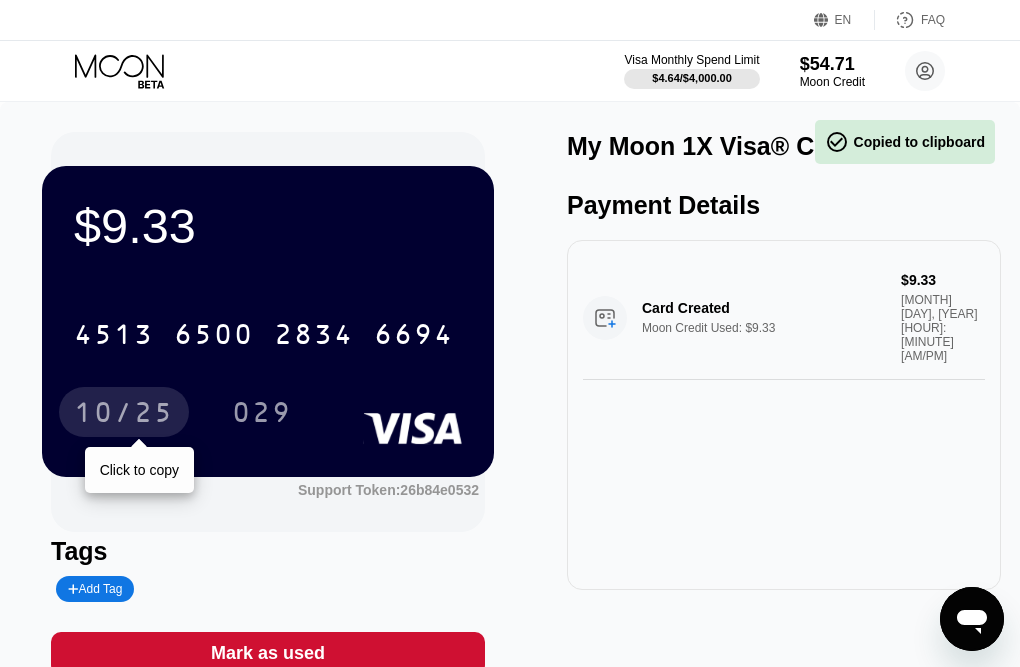click on "10/25" at bounding box center [124, 415] 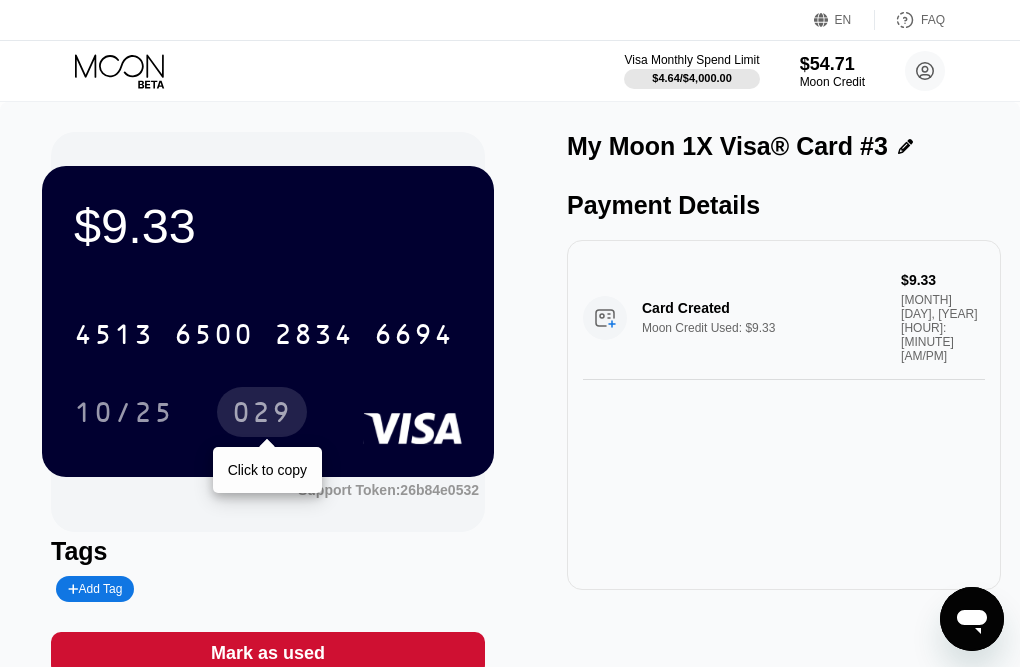 click on "029" at bounding box center [262, 415] 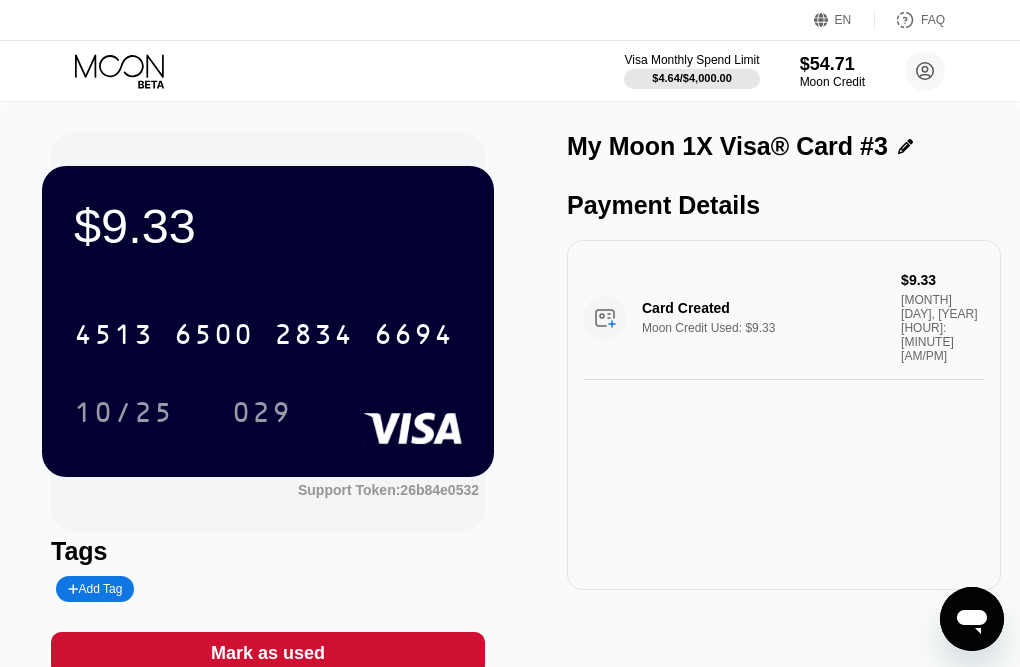 click on "4513 6500 2834 6694" at bounding box center (264, 334) 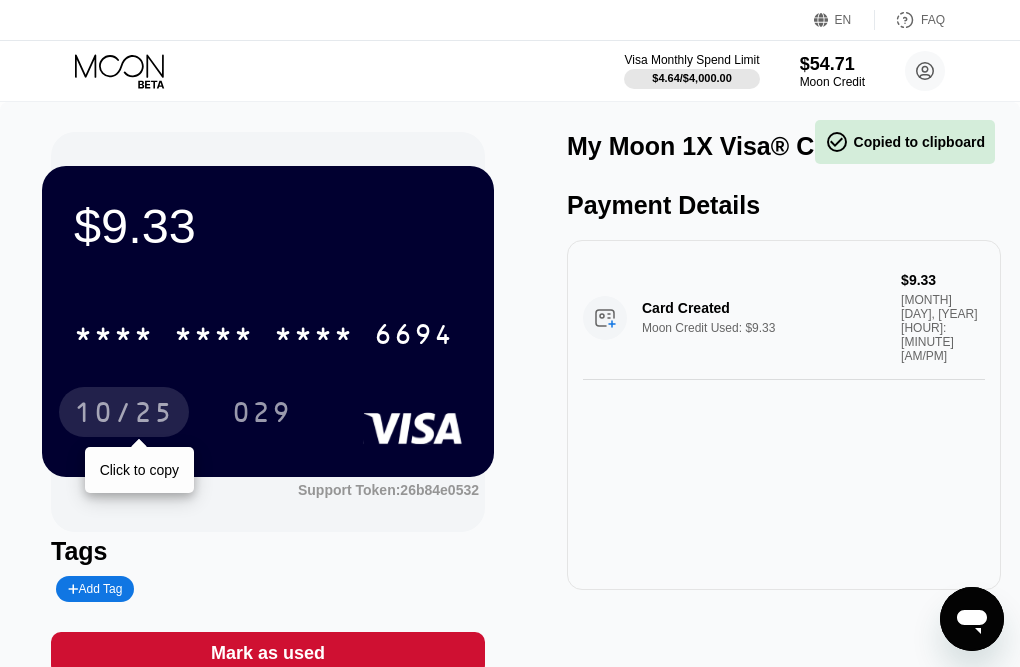 drag, startPoint x: 163, startPoint y: 416, endPoint x: 173, endPoint y: 413, distance: 10.440307 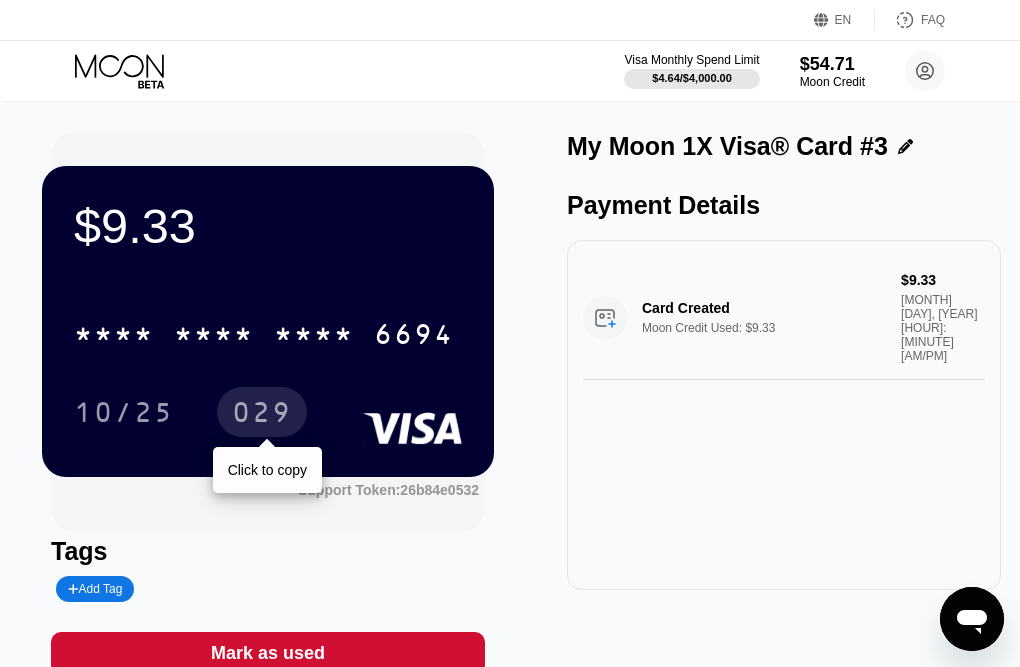 drag, startPoint x: 282, startPoint y: 411, endPoint x: 393, endPoint y: 411, distance: 111 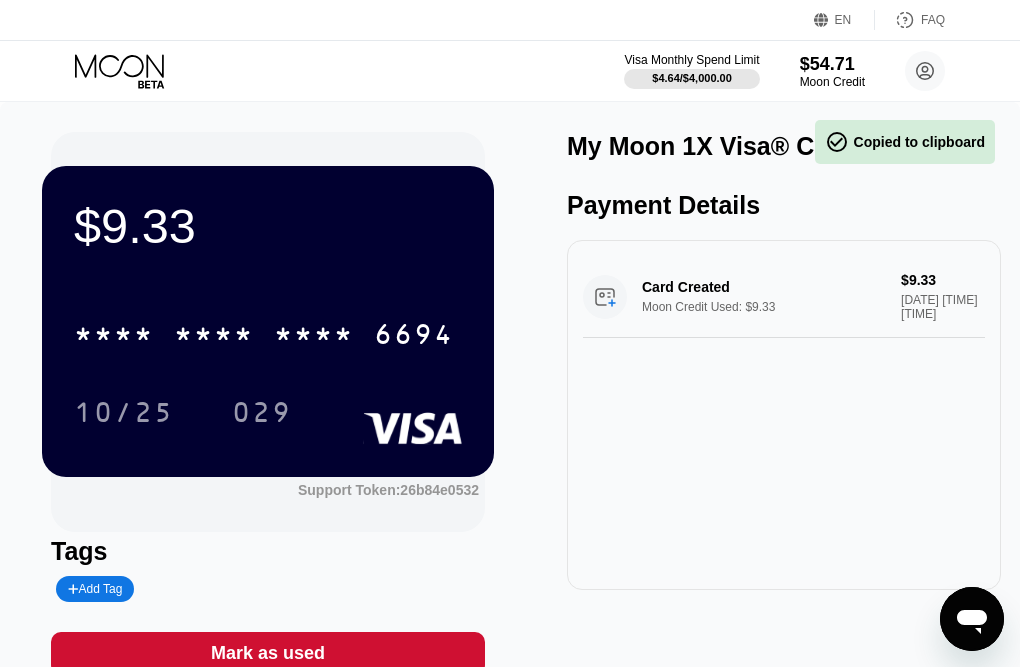 scroll, scrollTop: 0, scrollLeft: 0, axis: both 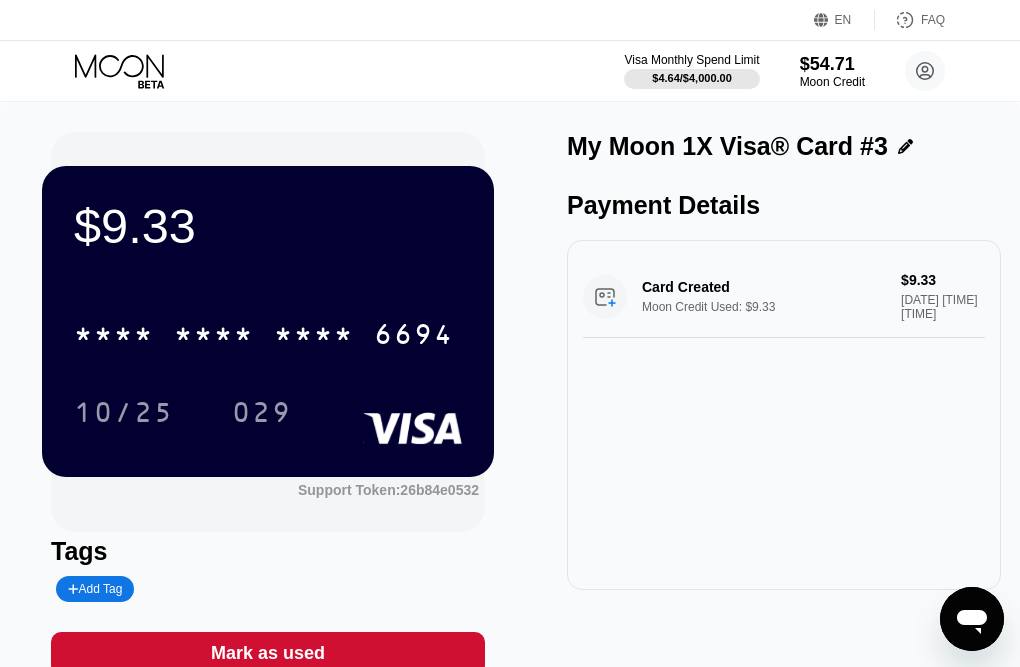 click on "Payment Details Card Created Moon Credit Used: $9.33 $9.33 Aug 05, 2025 10:32 AM" at bounding box center (784, 390) 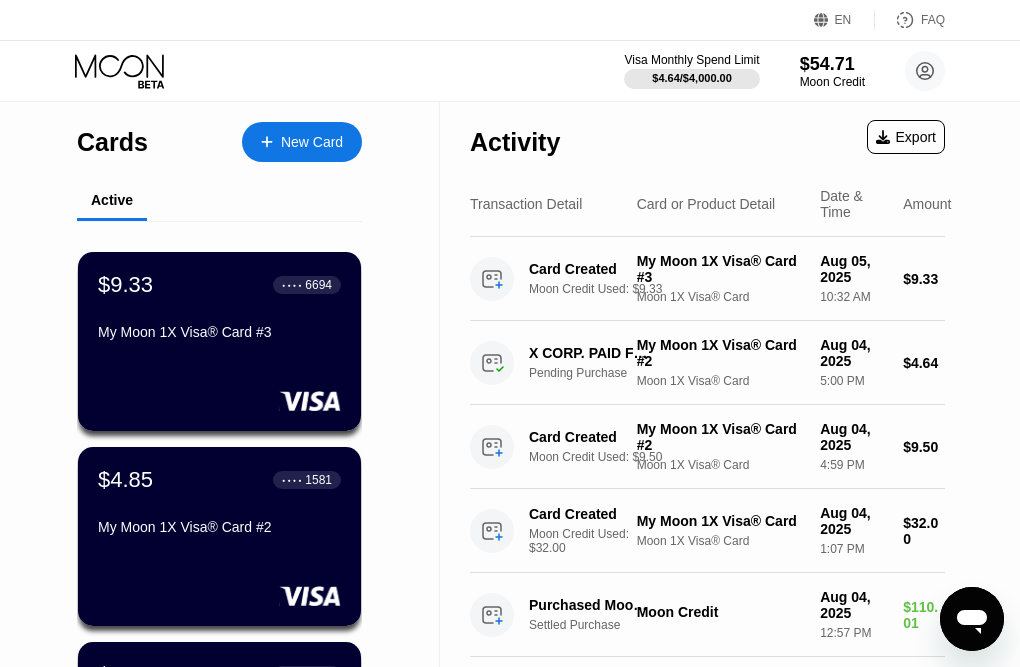 click on "New Card" at bounding box center (312, 142) 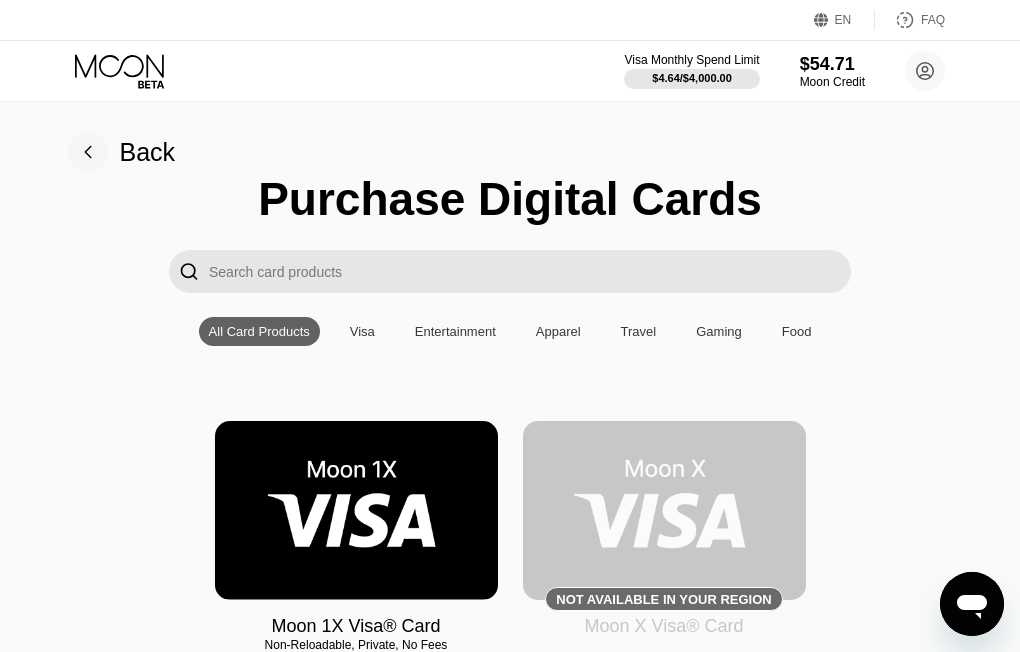 click at bounding box center (356, 510) 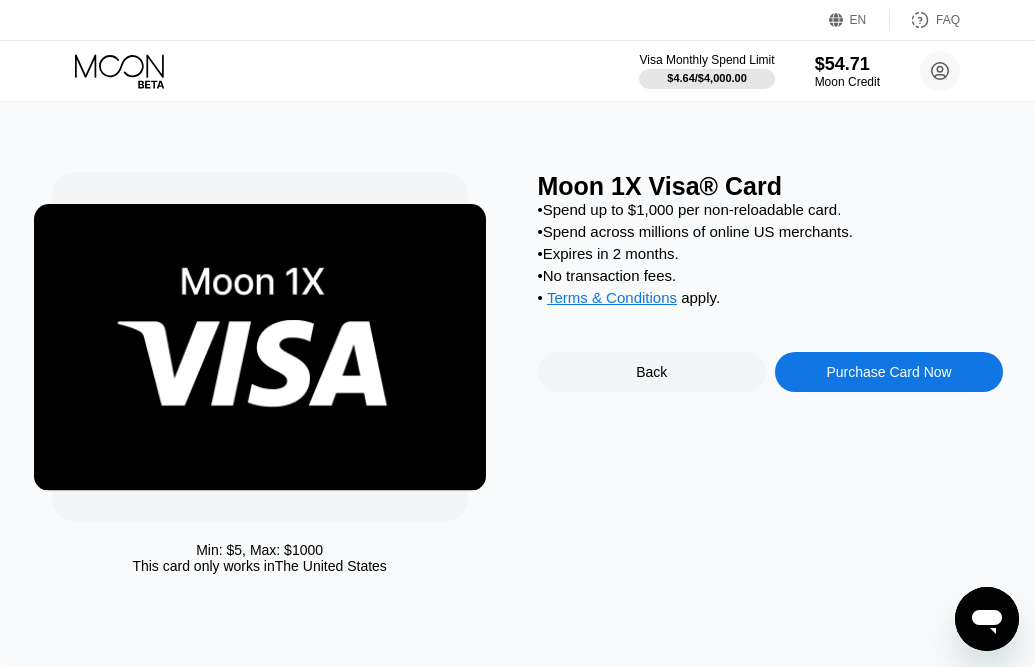 click on "Purchase Card Now" at bounding box center (888, 372) 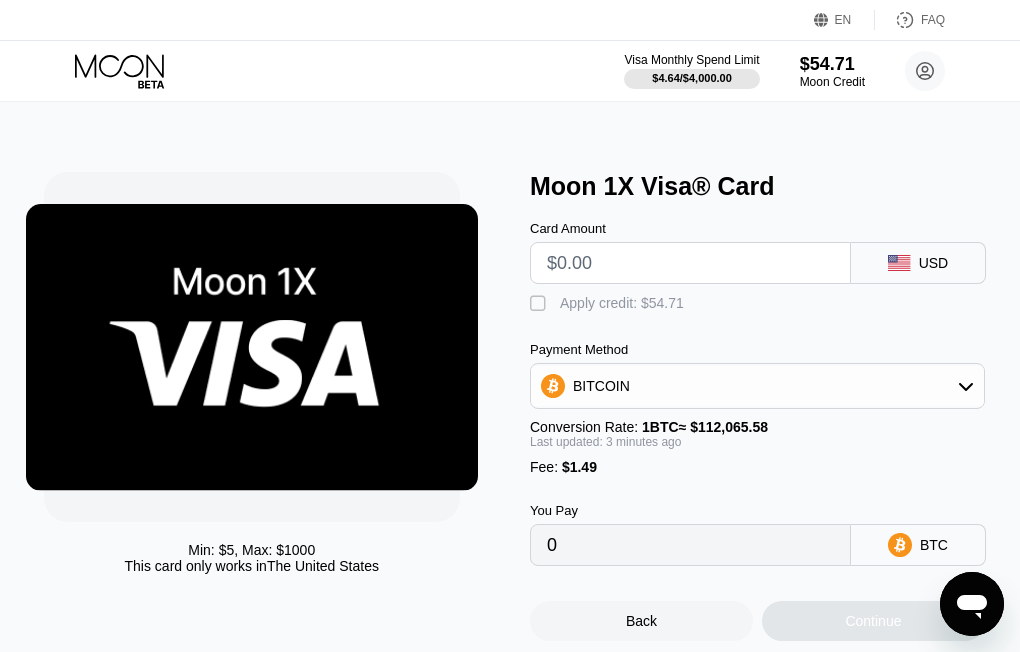 click at bounding box center [690, 263] 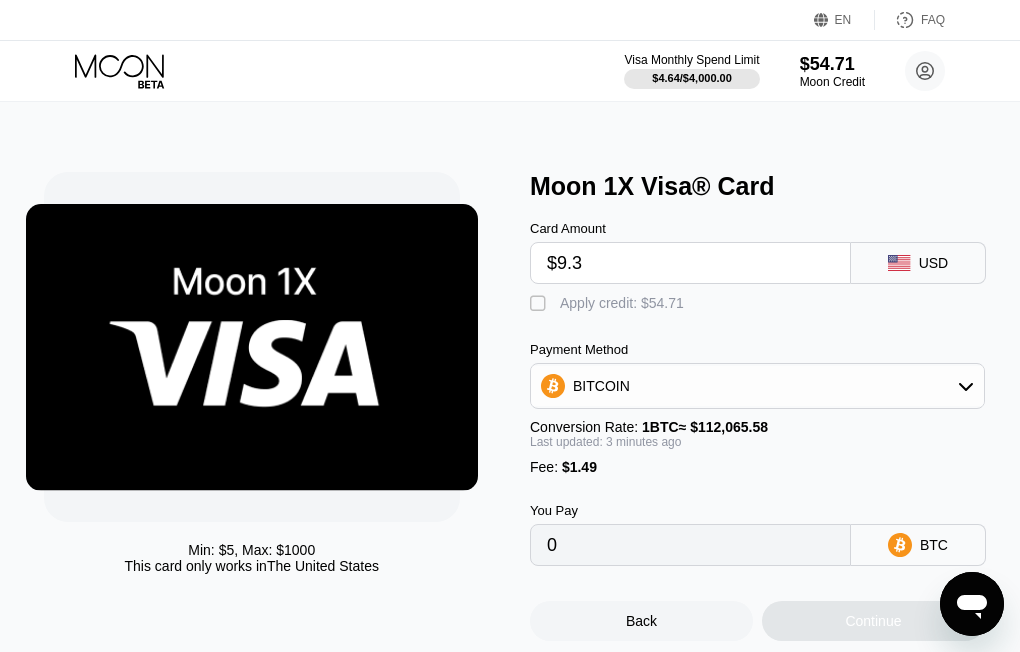 type on "$9.33" 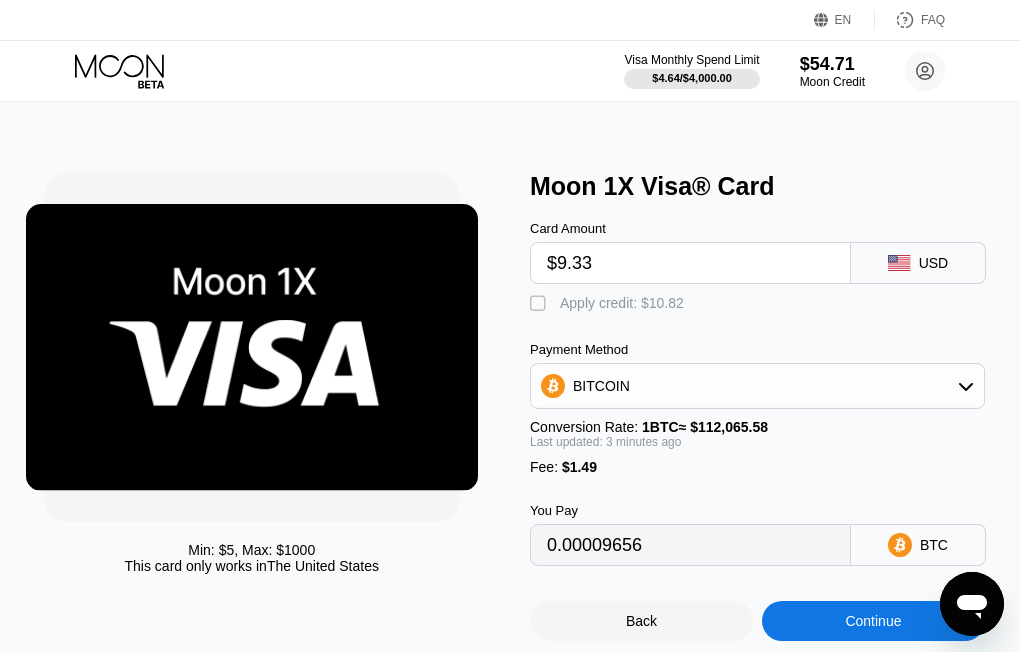 type on "0.00009656" 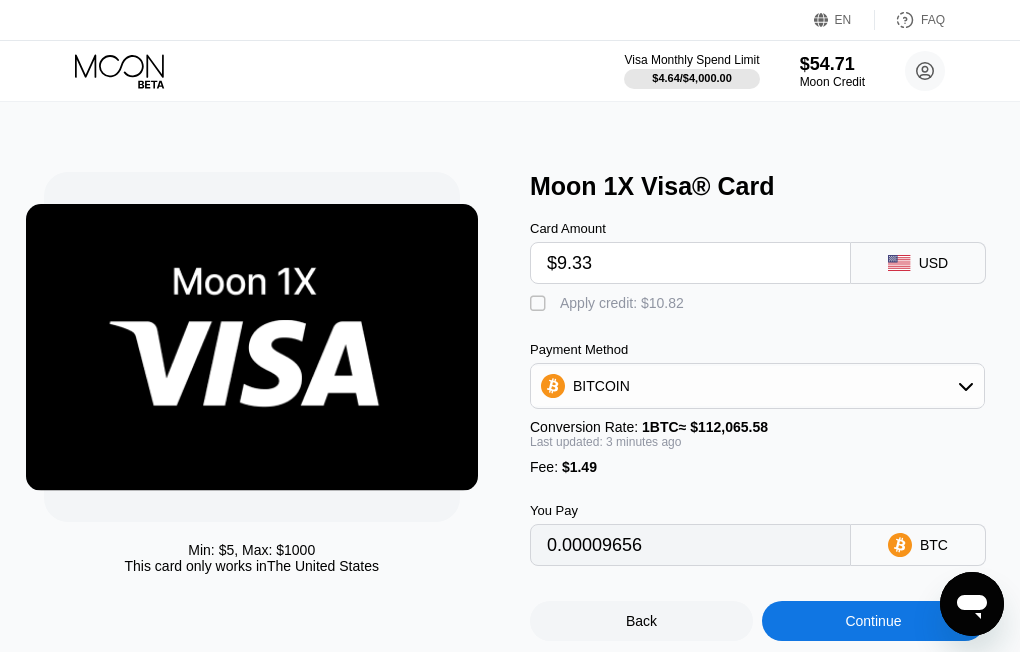 type on "$9.33" 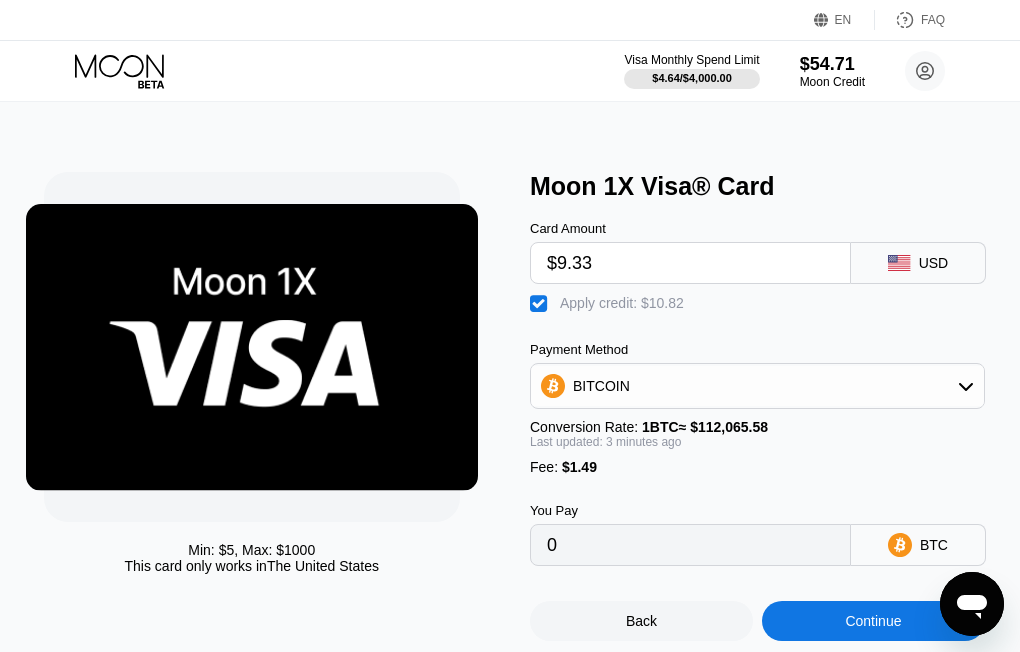 click on "Continue" at bounding box center (873, 621) 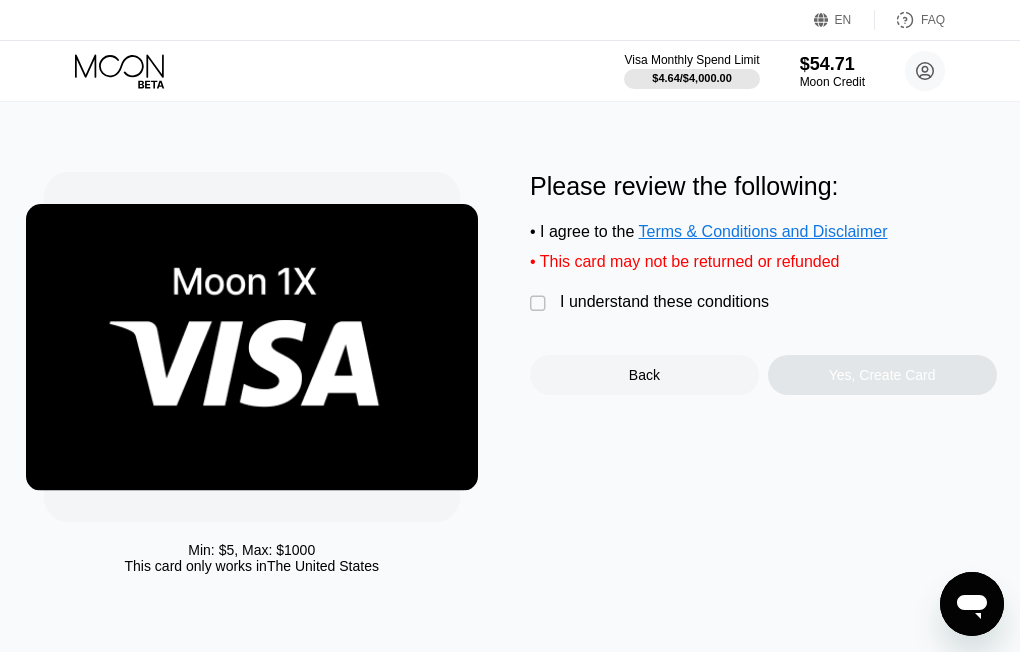 click on "I understand these conditions" at bounding box center (664, 302) 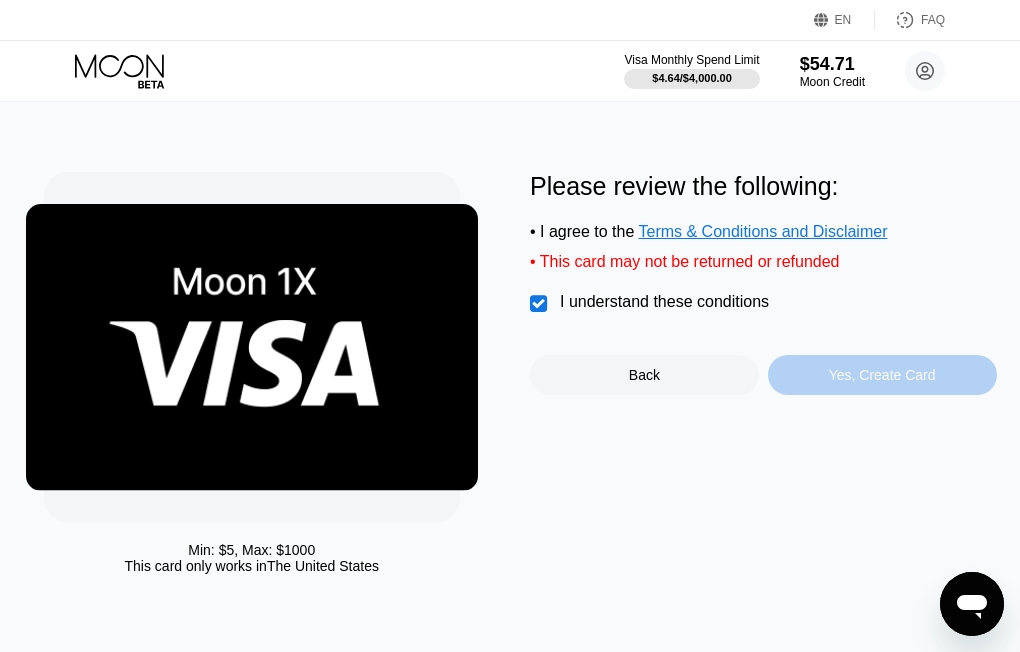 click on "Yes, Create Card" at bounding box center (882, 375) 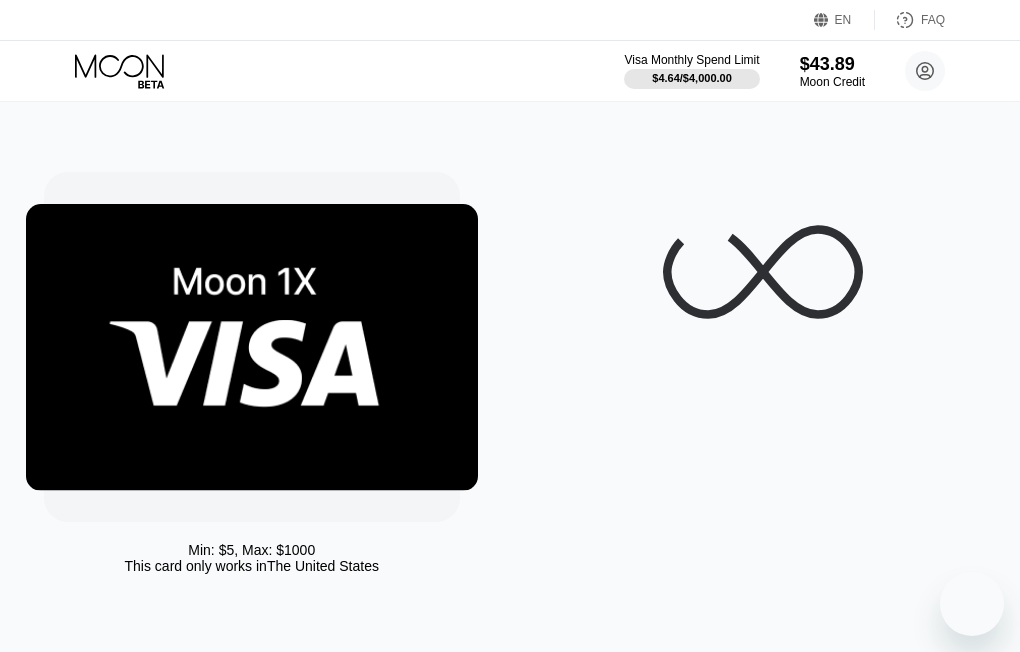 scroll, scrollTop: 0, scrollLeft: 0, axis: both 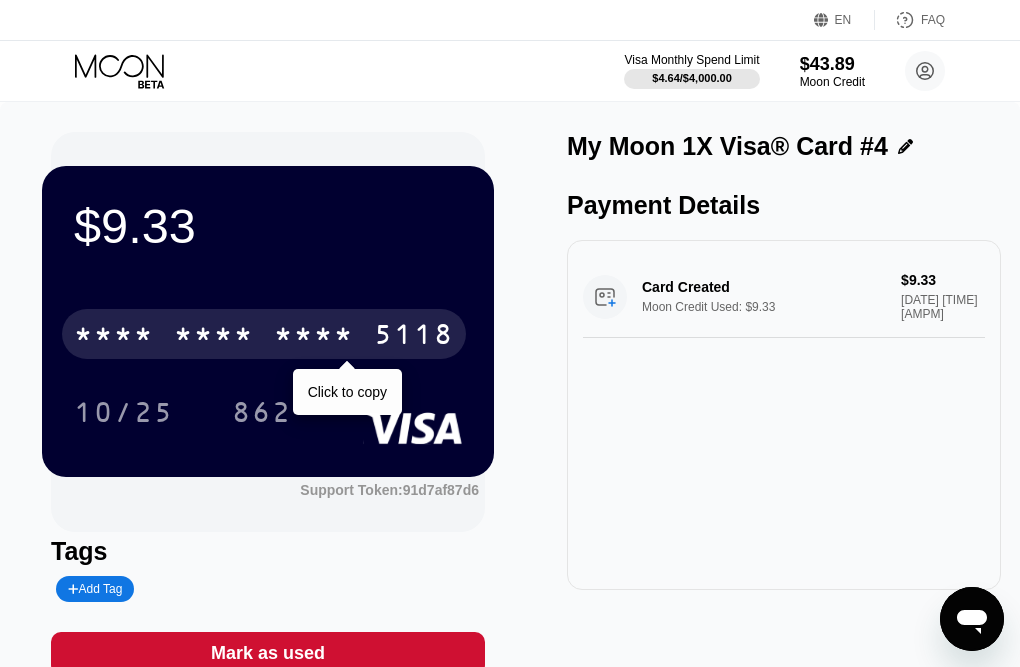 drag, startPoint x: 291, startPoint y: 321, endPoint x: 346, endPoint y: 323, distance: 55.03635 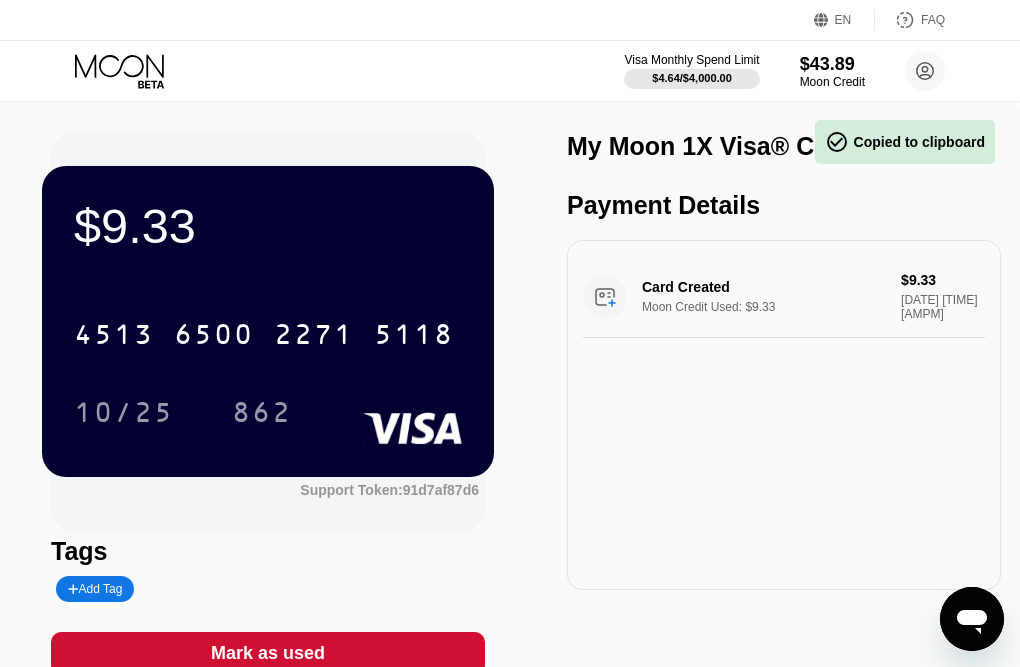 click on "10/25" at bounding box center [124, 412] 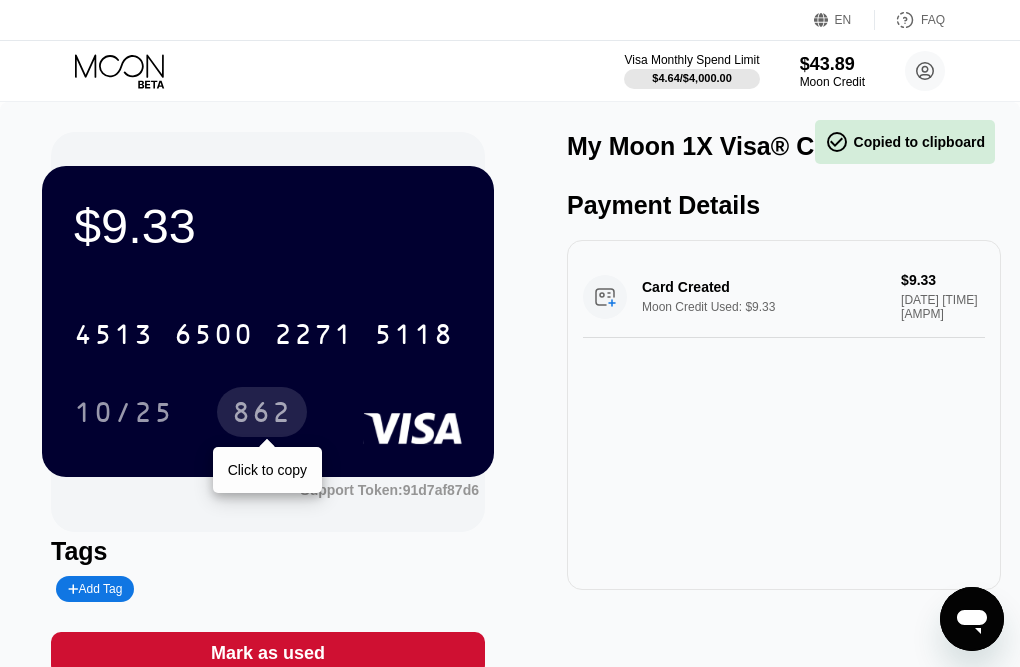 drag, startPoint x: 244, startPoint y: 404, endPoint x: 751, endPoint y: 401, distance: 507.00888 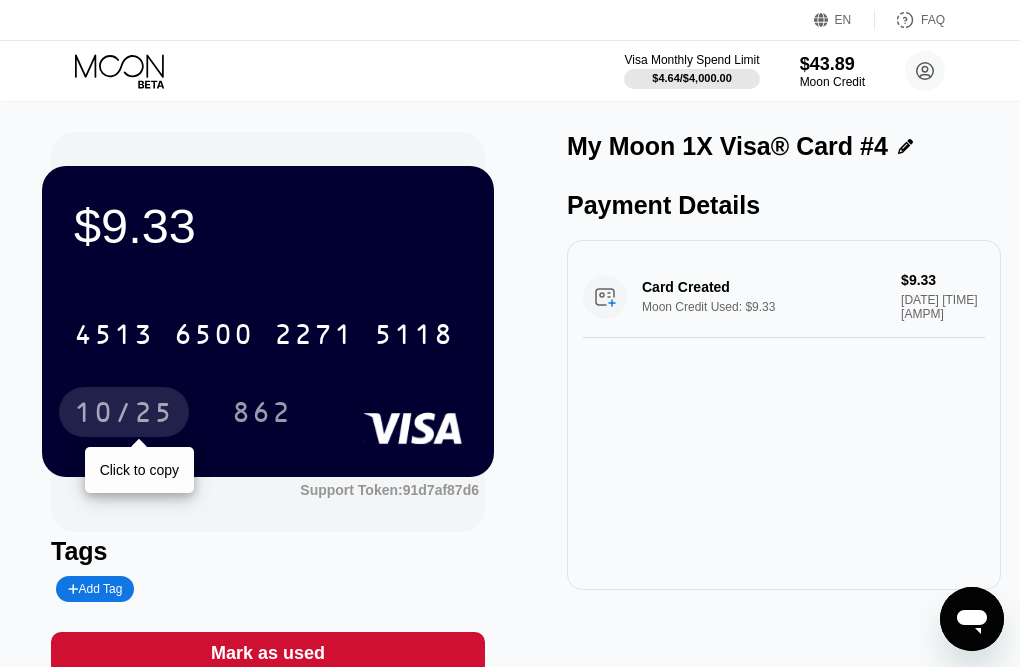 click on "10/25" at bounding box center [124, 415] 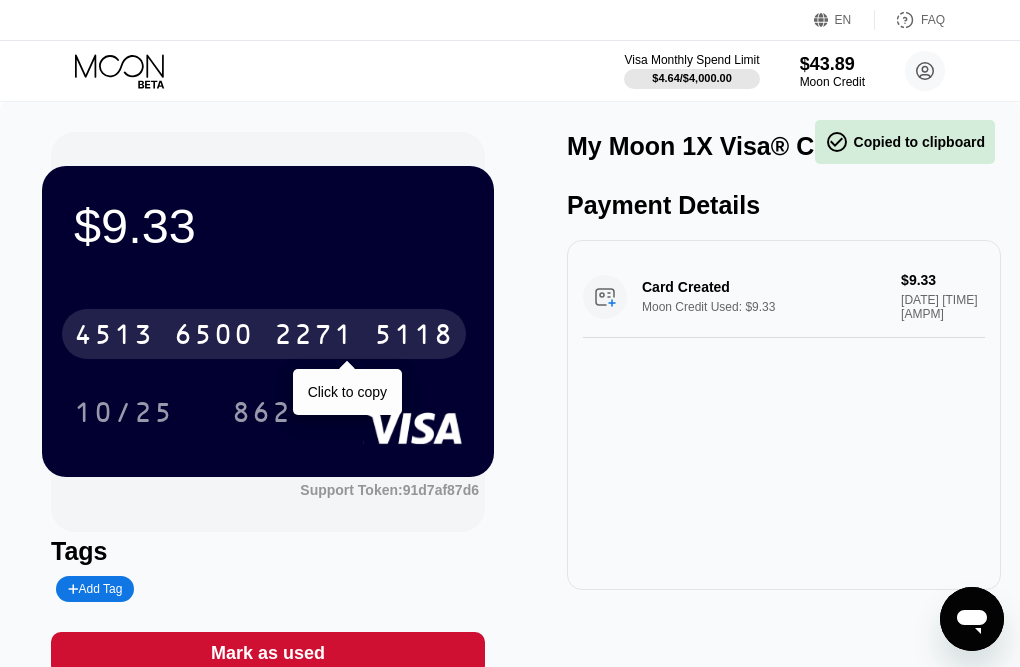 drag, startPoint x: 197, startPoint y: 330, endPoint x: 951, endPoint y: 337, distance: 754.0325 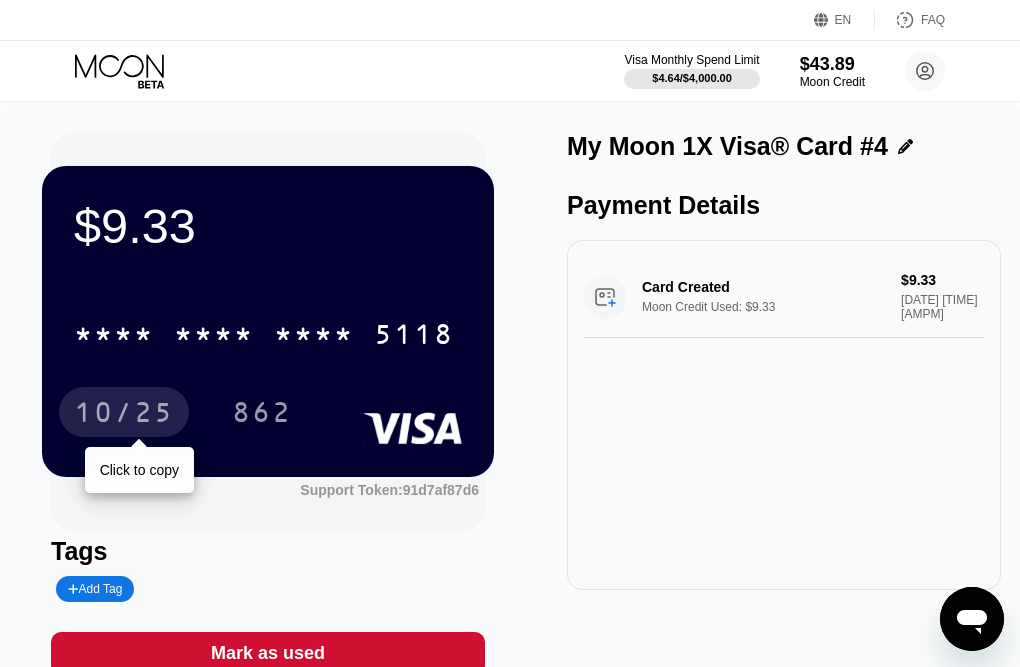 click on "10/25" at bounding box center [124, 412] 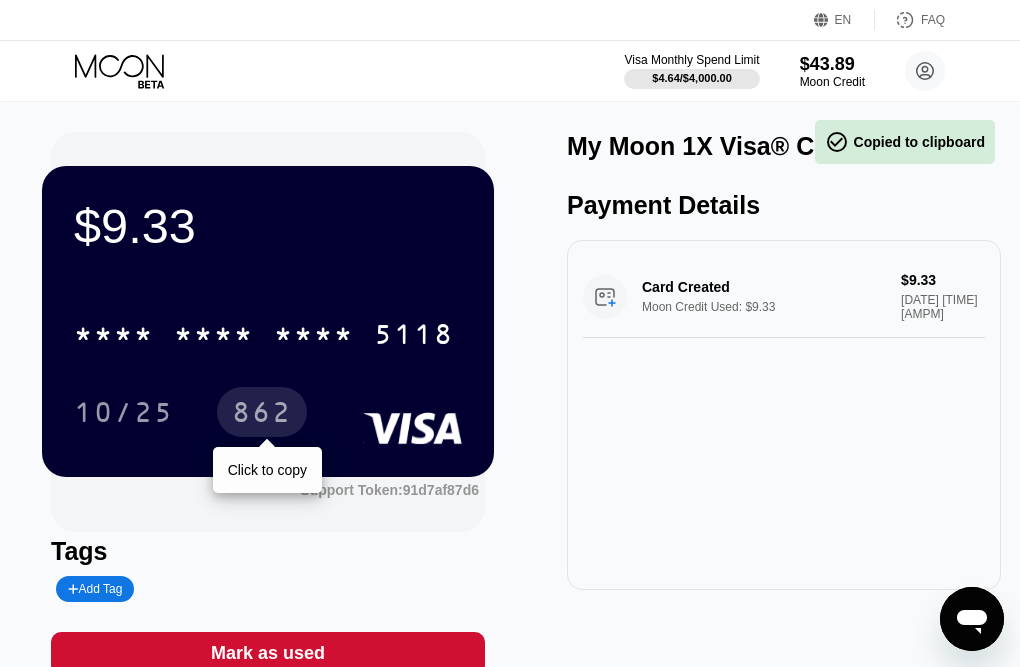 drag, startPoint x: 262, startPoint y: 404, endPoint x: 969, endPoint y: 404, distance: 707 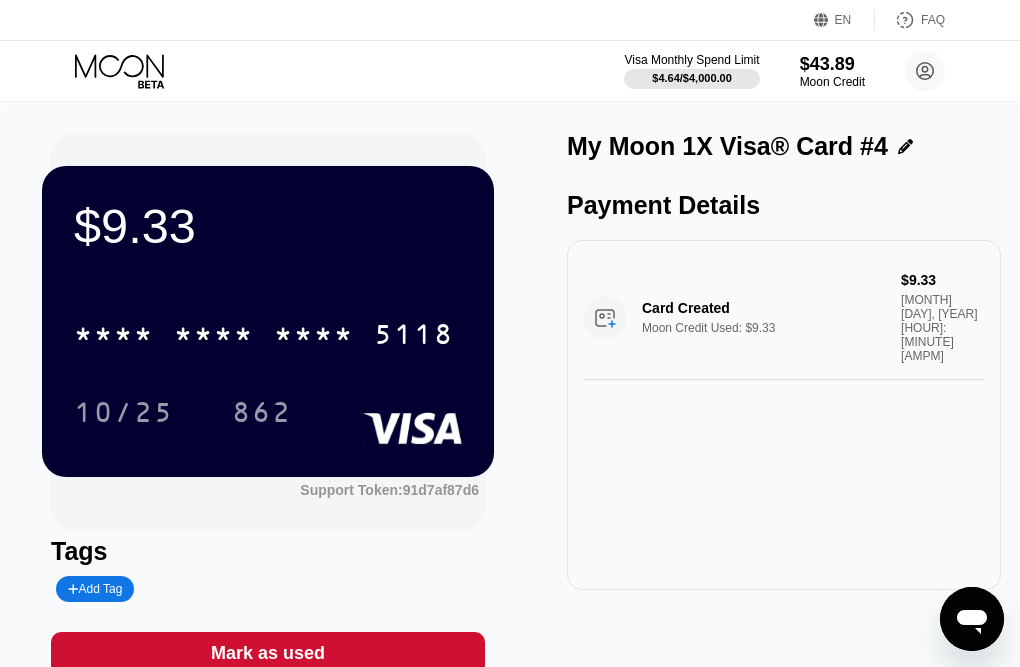 scroll, scrollTop: 0, scrollLeft: 0, axis: both 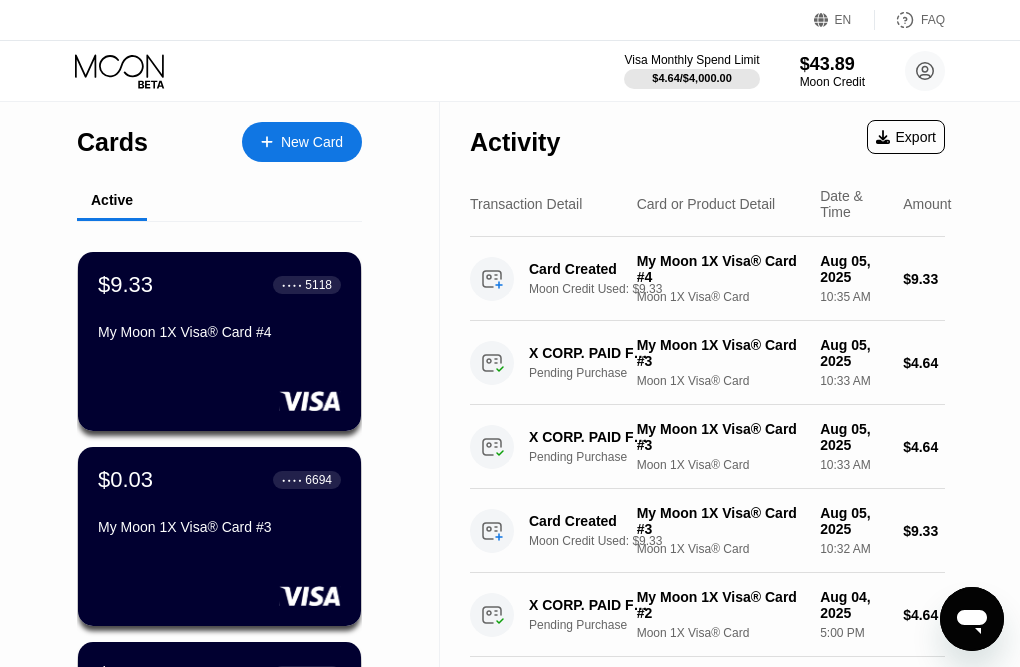 click 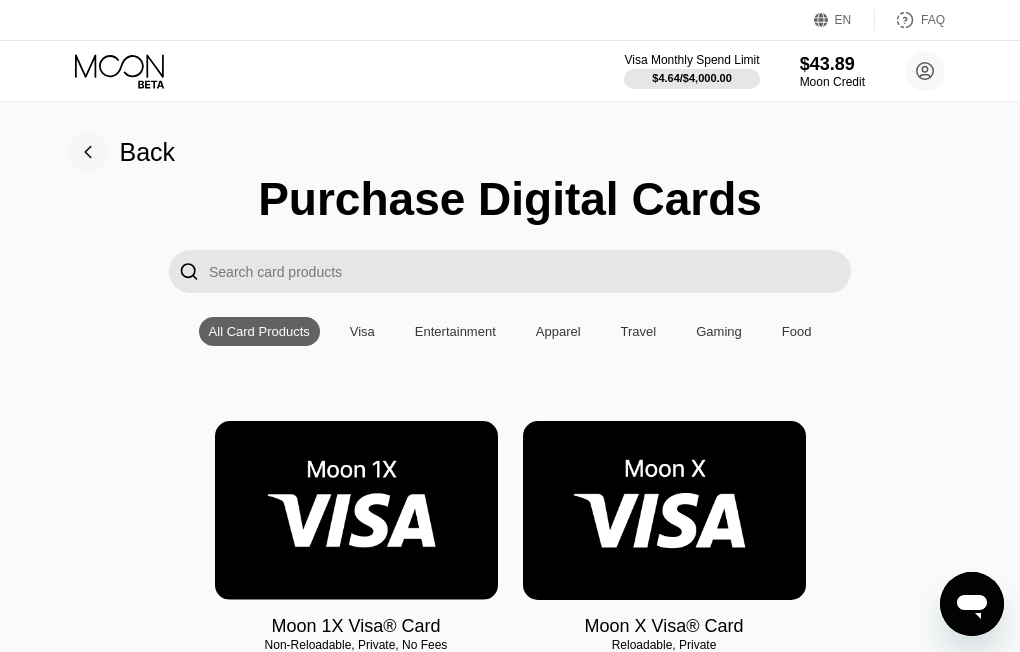 click at bounding box center [356, 510] 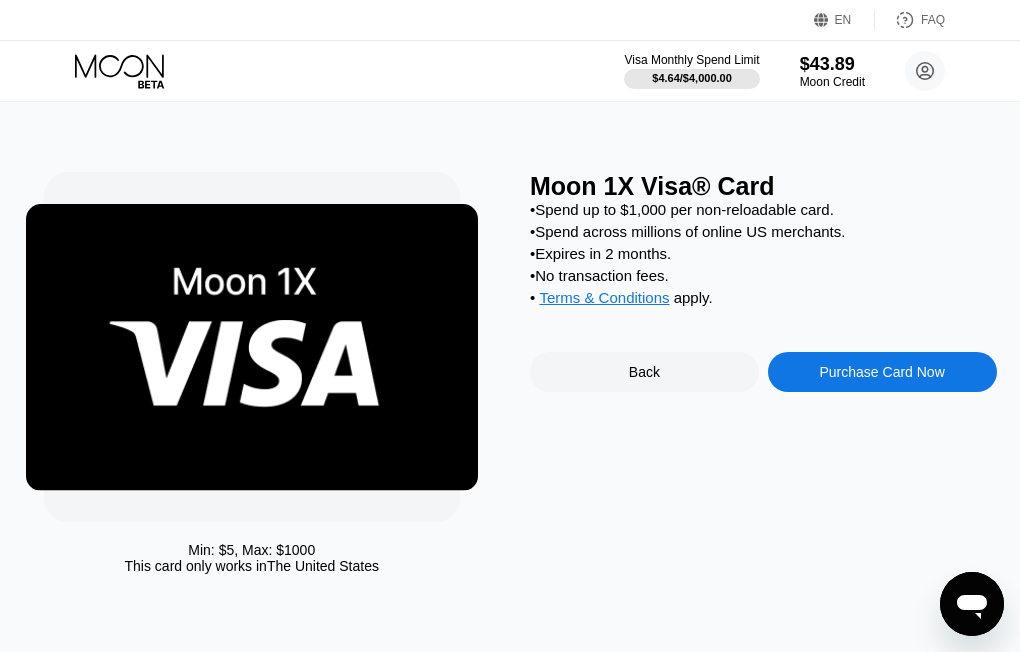click on "Purchase Card Now" at bounding box center [881, 372] 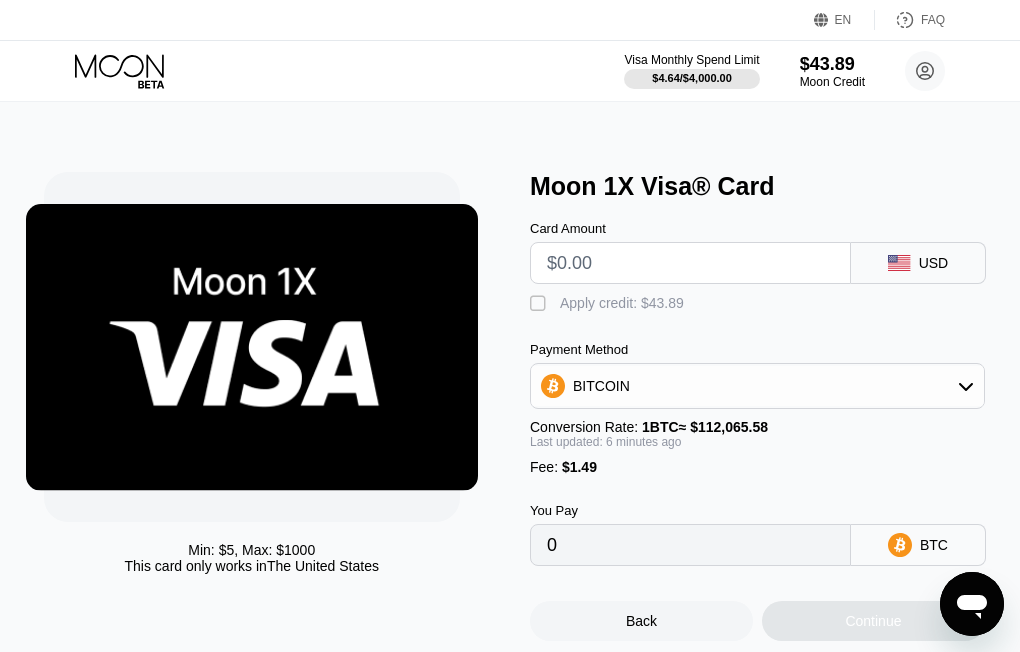 click at bounding box center [690, 263] 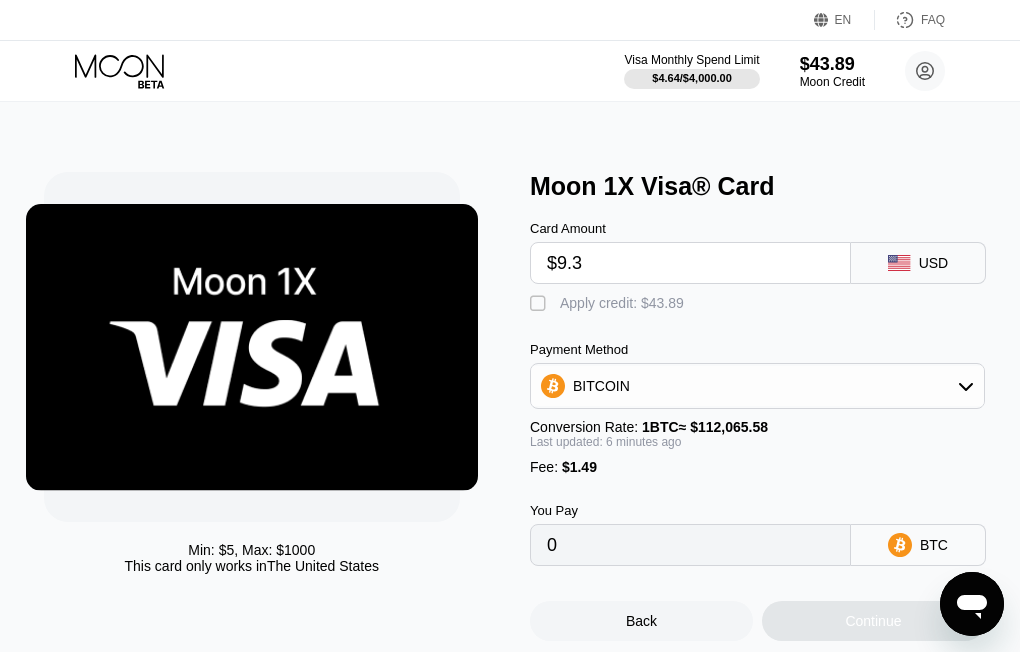 type on "$9.33" 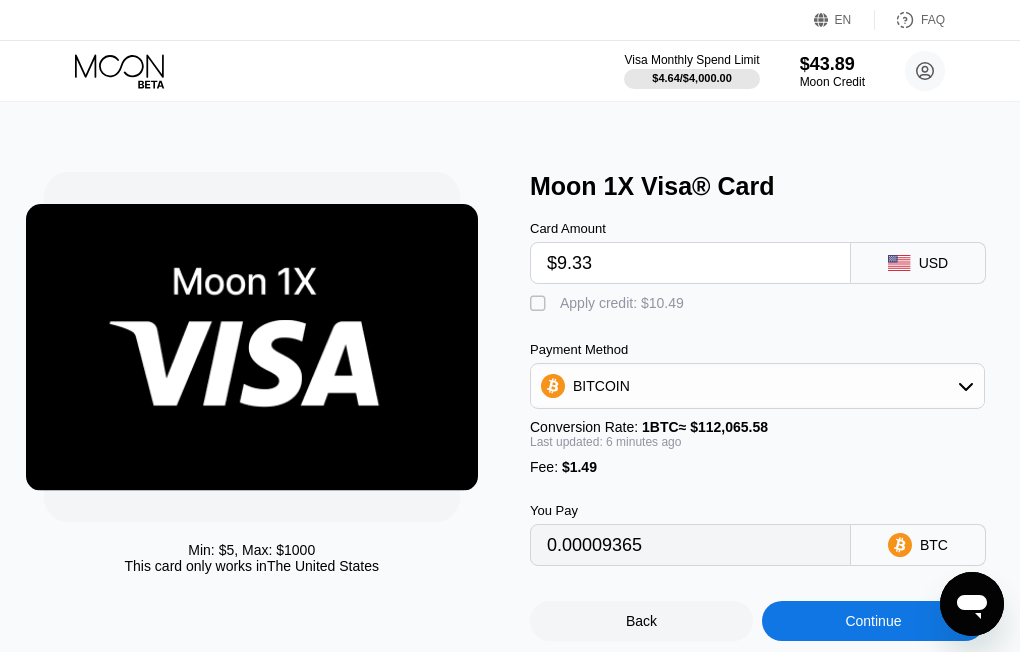 type on "0.00009660" 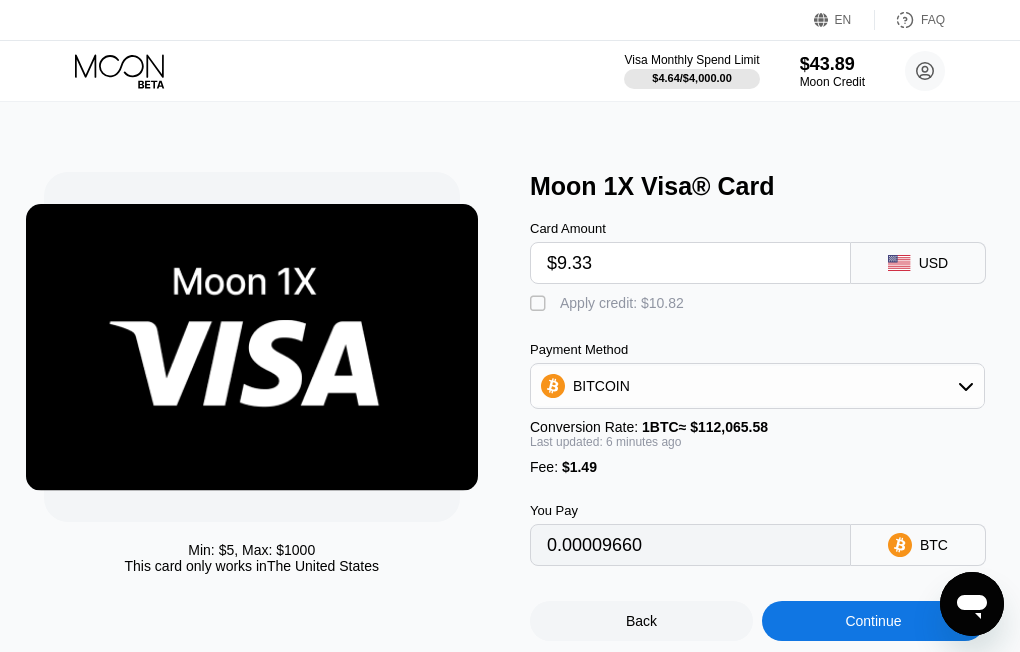 type on "$9.33" 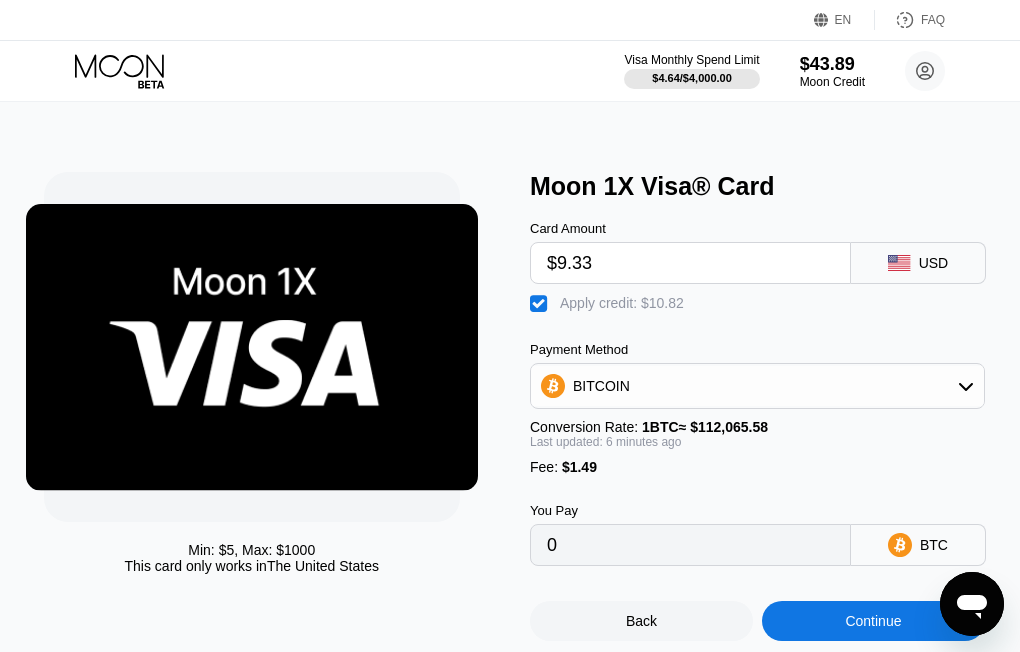 click on "Continue" at bounding box center [873, 621] 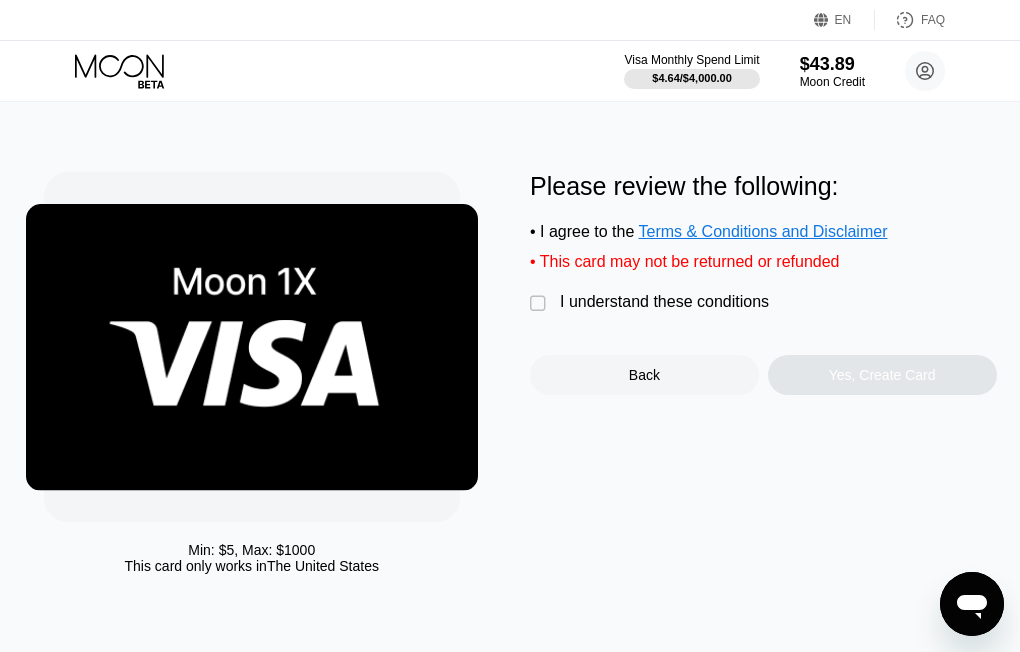 click on "I understand these conditions" at bounding box center [664, 302] 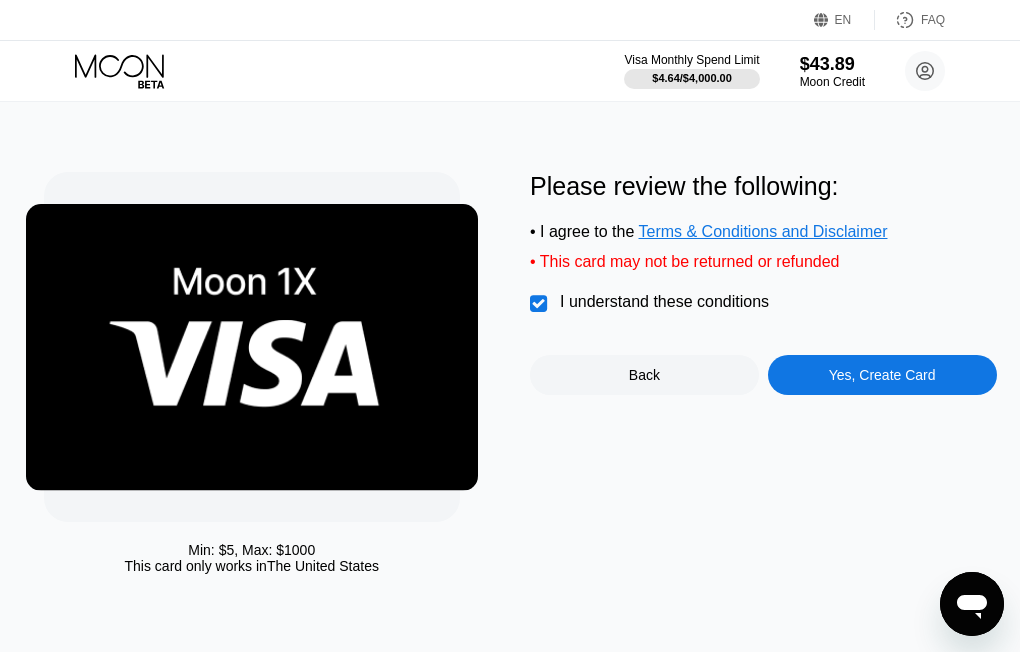 click on "Yes, Create Card" at bounding box center (882, 375) 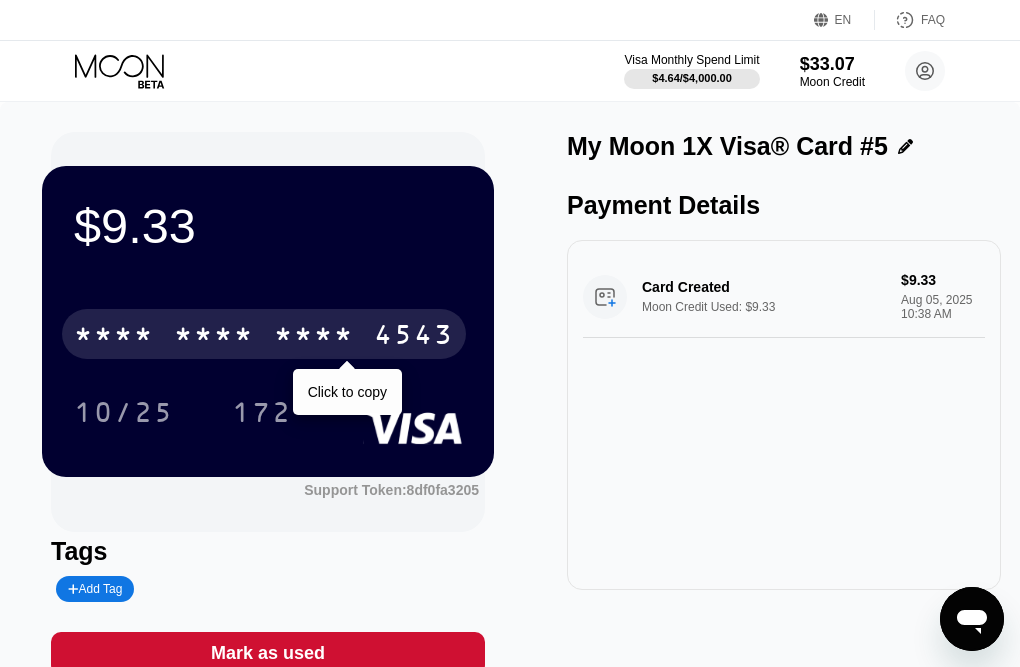 click on "* * * * * * * * * * * * 4543" at bounding box center [264, 334] 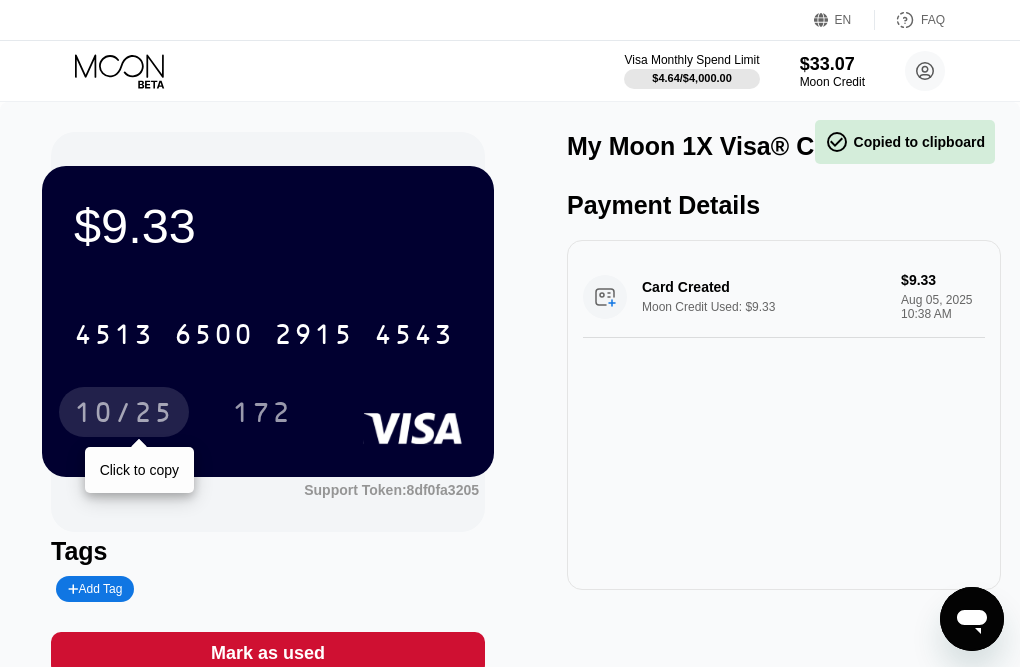 click on "10/25" at bounding box center (124, 415) 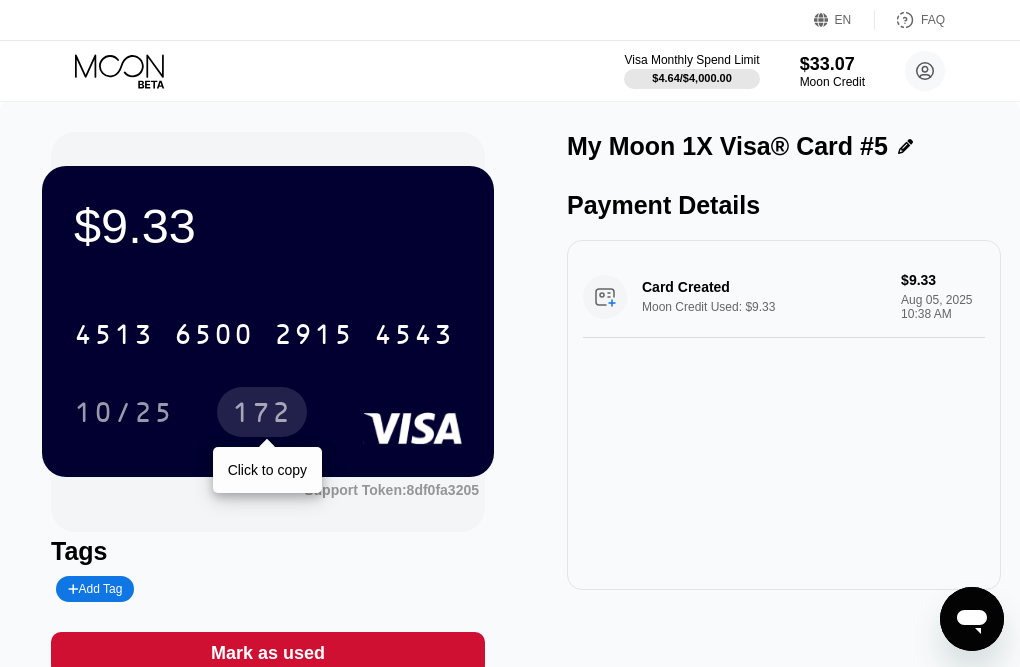 drag, startPoint x: 273, startPoint y: 415, endPoint x: 598, endPoint y: 359, distance: 329.78934 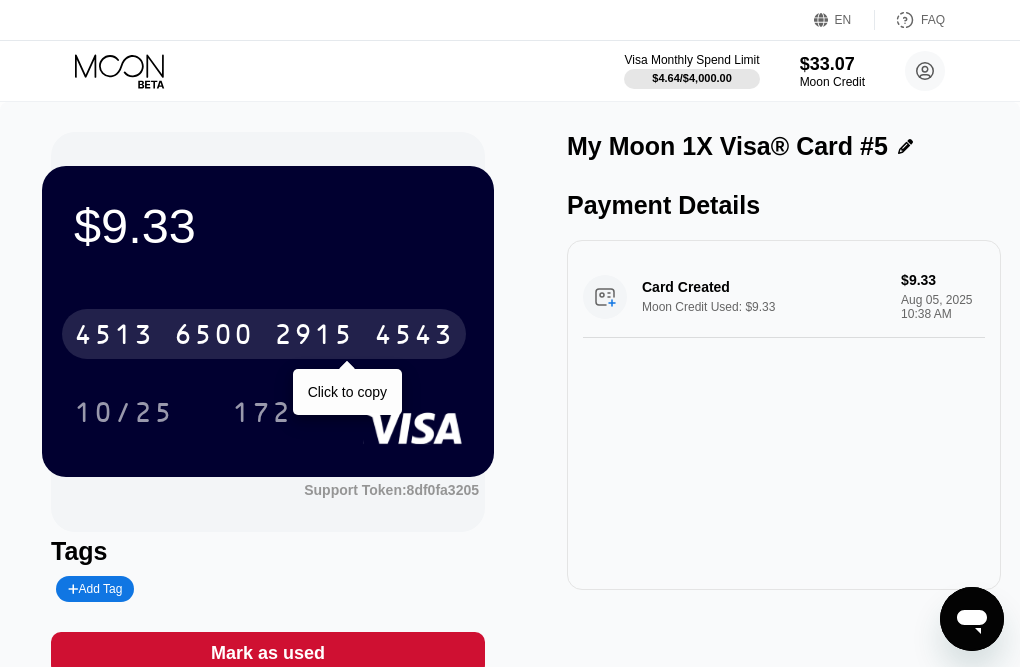 click on "4513 6500 2915 4543" at bounding box center [264, 334] 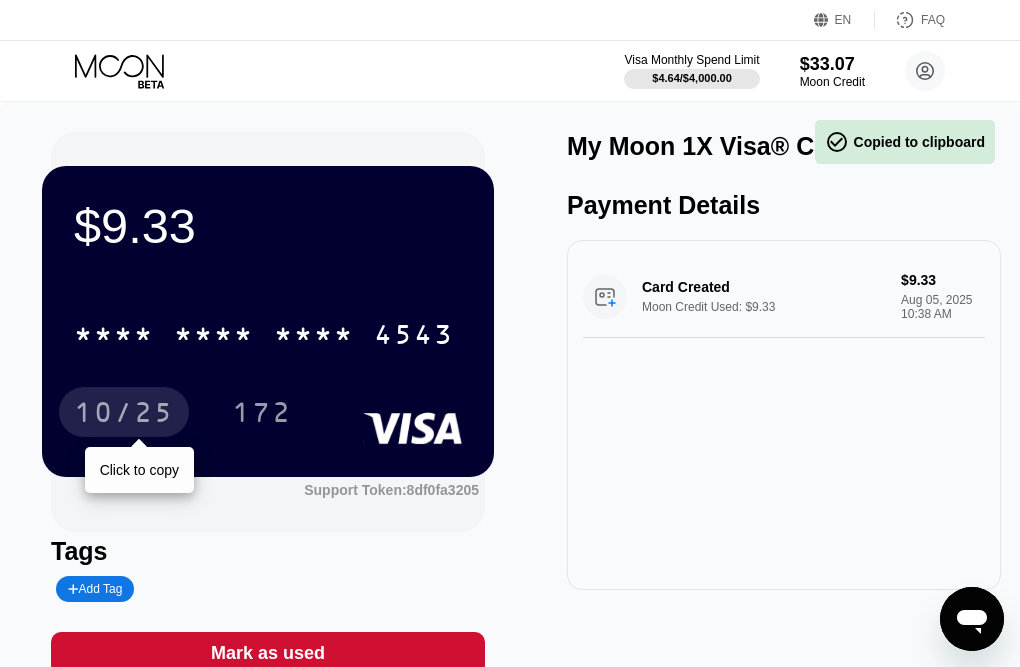 click on "10/25" at bounding box center (124, 415) 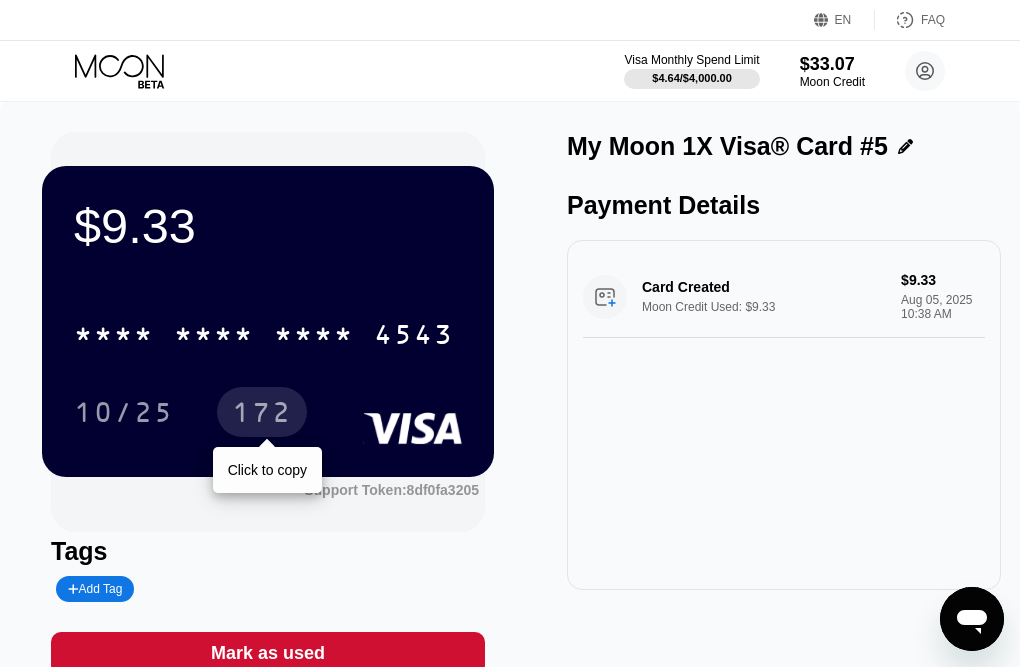 click on "172" at bounding box center [262, 415] 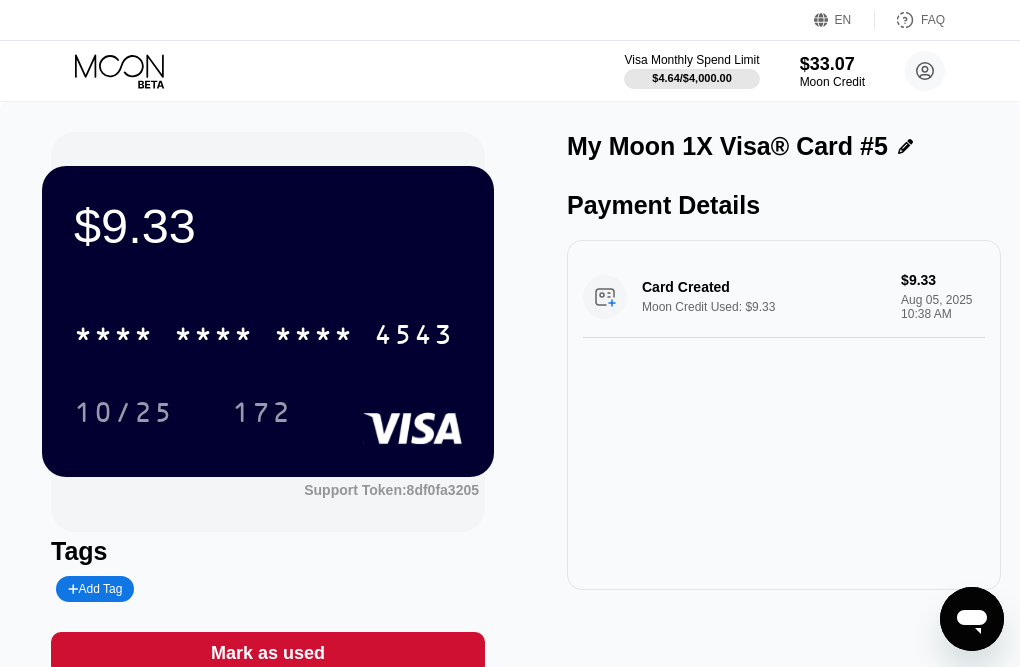drag, startPoint x: 90, startPoint y: 77, endPoint x: 150, endPoint y: 70, distance: 60.40695 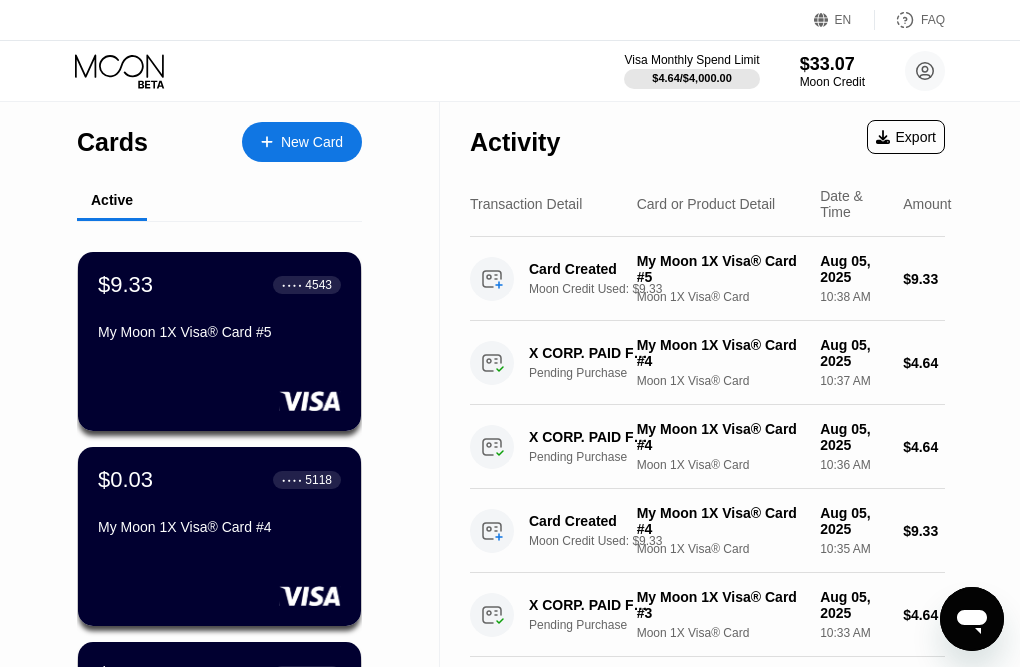 scroll, scrollTop: 0, scrollLeft: 0, axis: both 